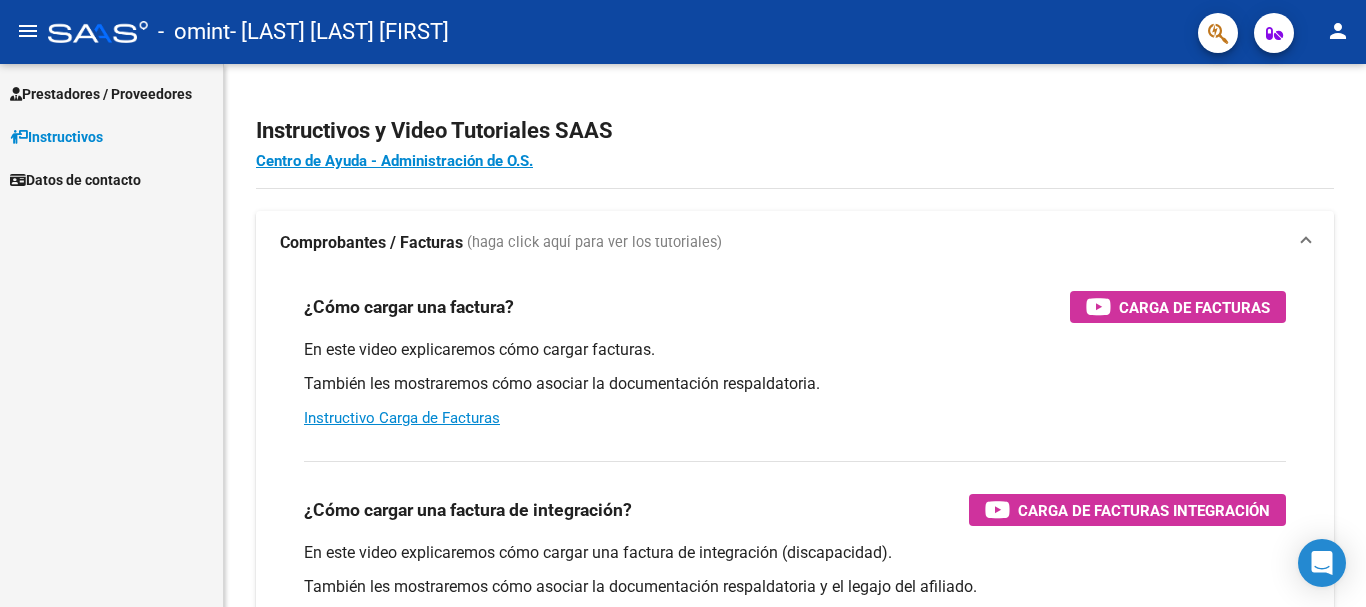 scroll, scrollTop: 0, scrollLeft: 0, axis: both 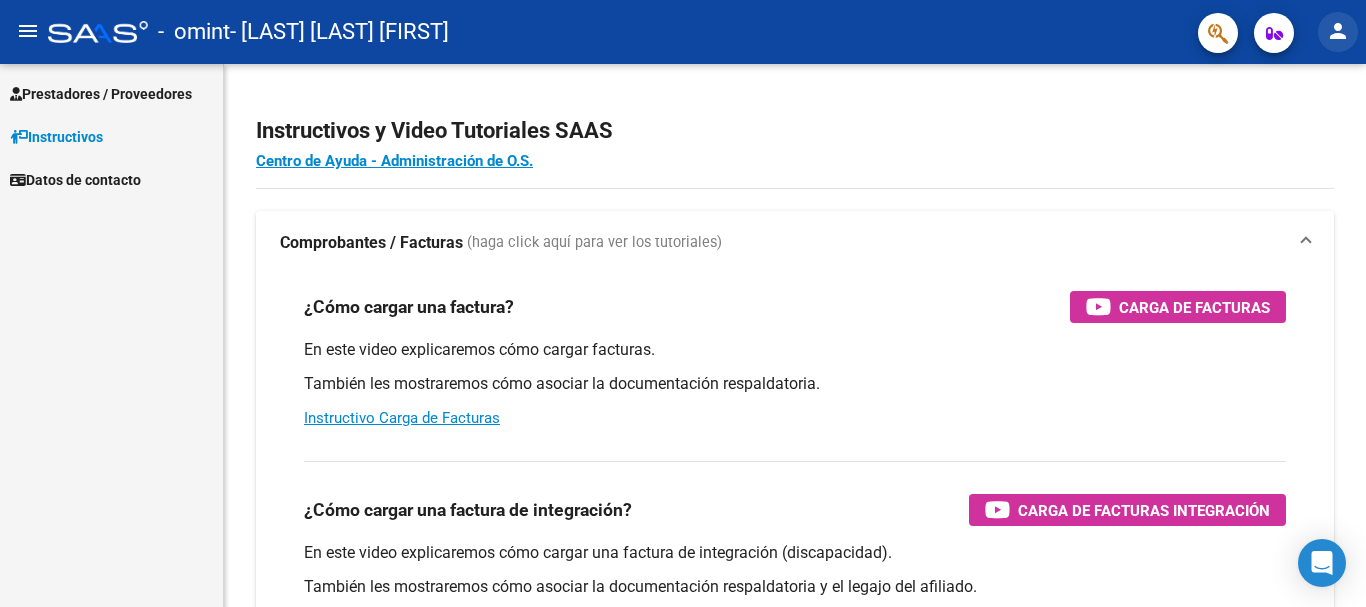 click on "person" 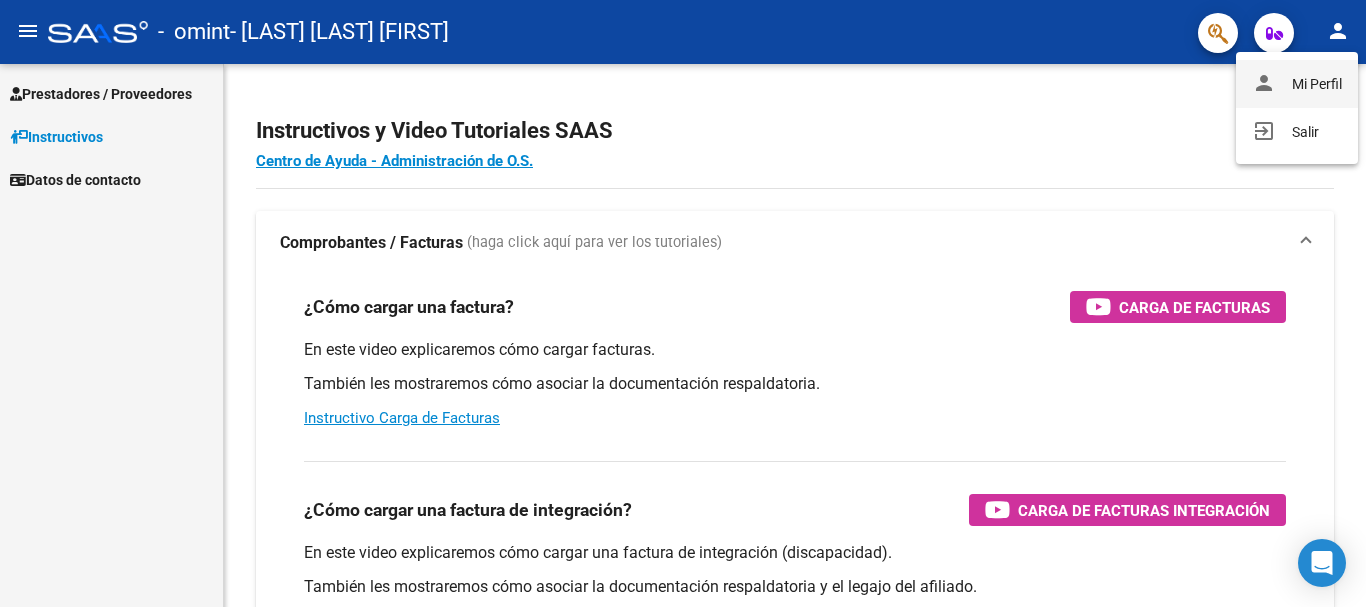 click on "person  Mi Perfil" at bounding box center (1297, 84) 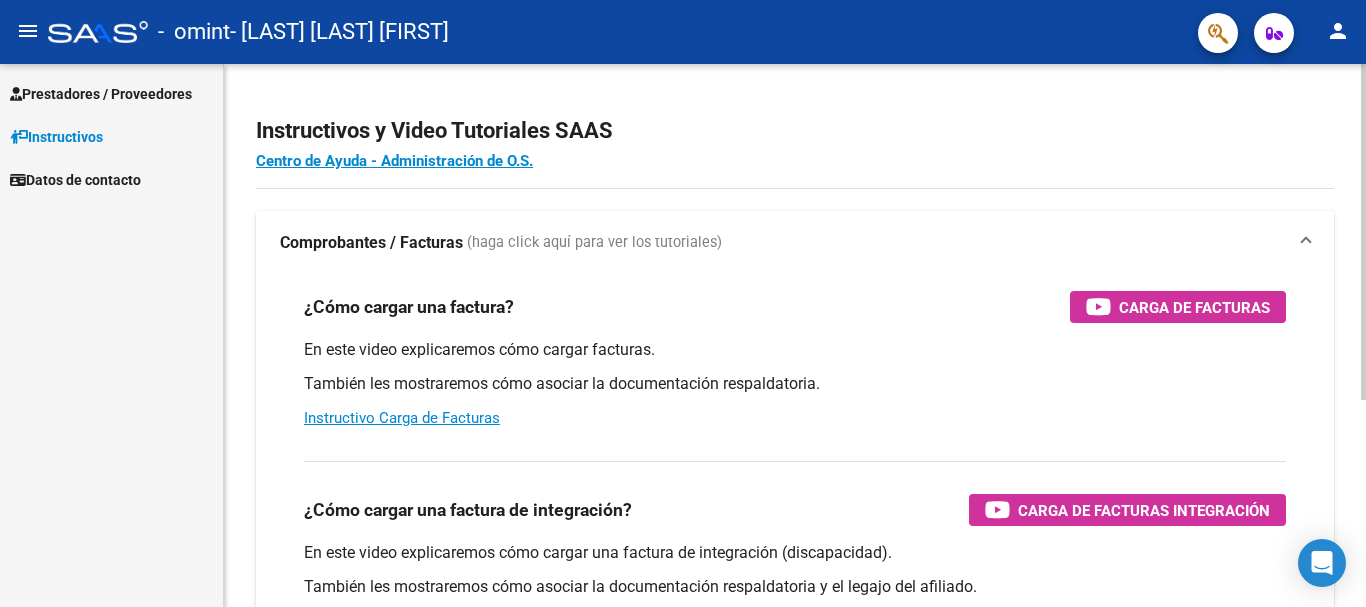 scroll, scrollTop: 160, scrollLeft: 0, axis: vertical 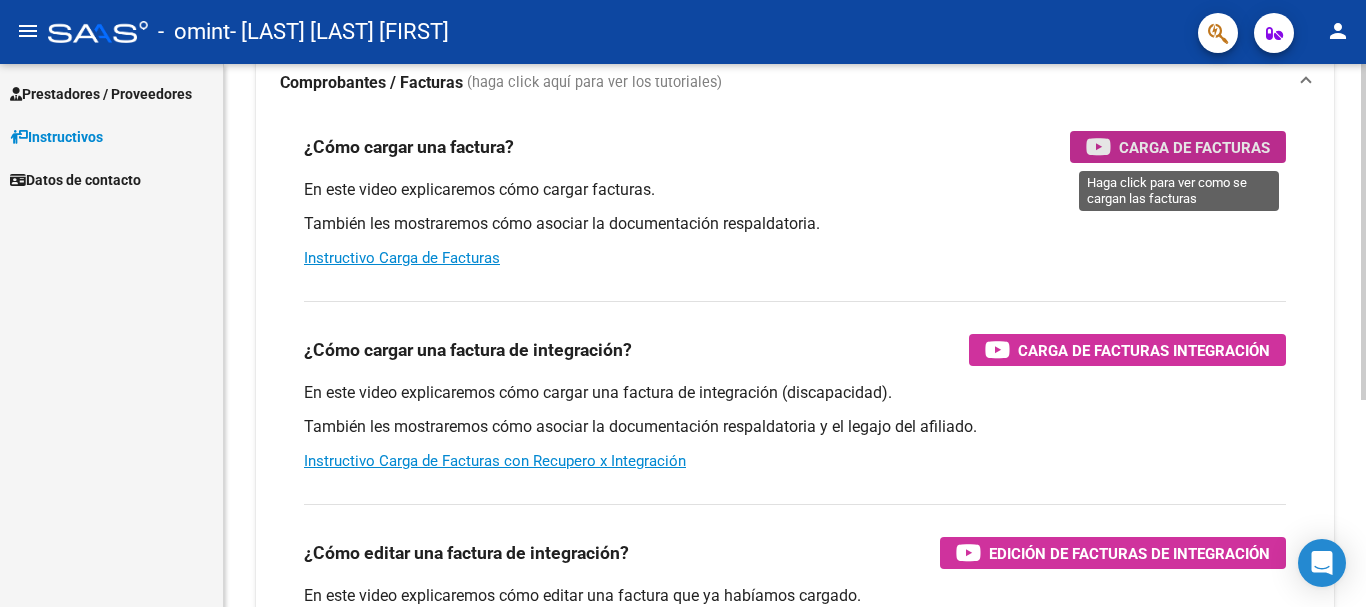 click on "Carga de Facturas" at bounding box center [1194, 147] 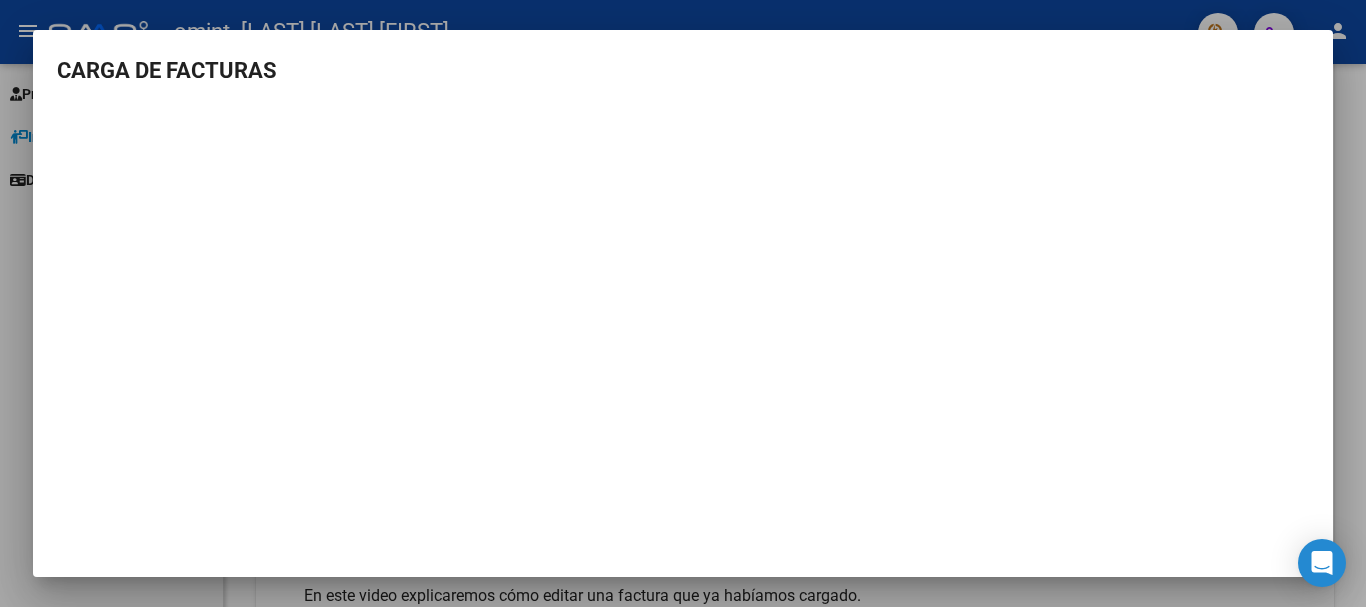 click at bounding box center [683, 303] 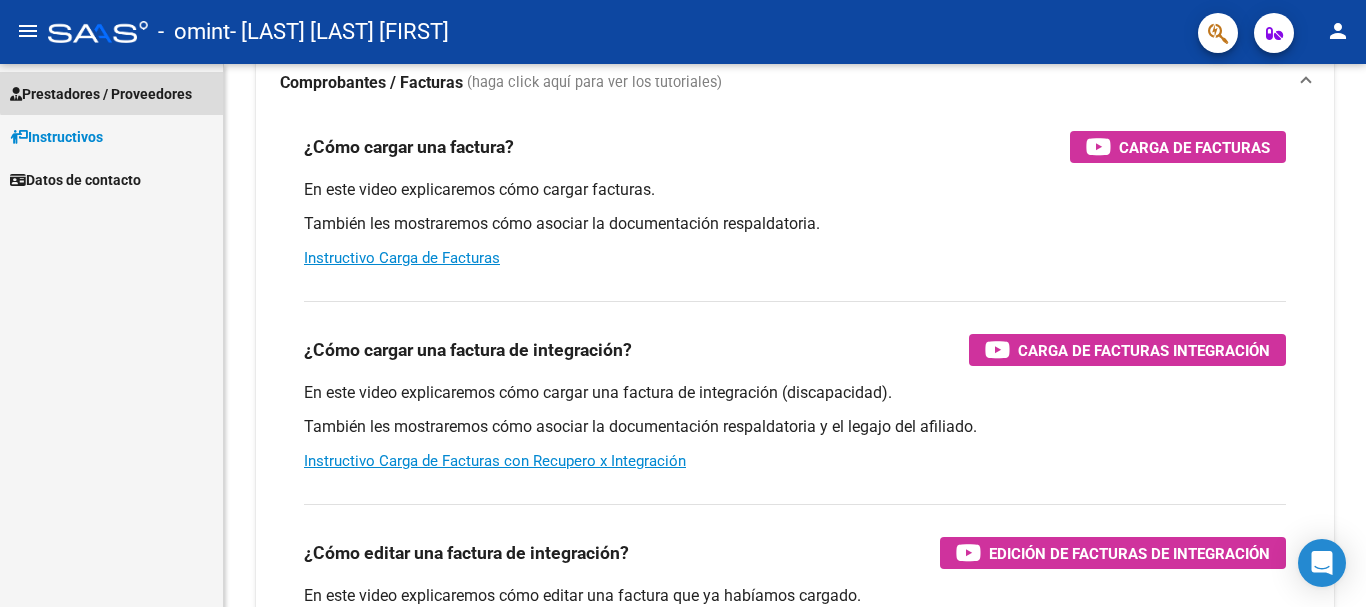 click on "Prestadores / Proveedores" at bounding box center [101, 94] 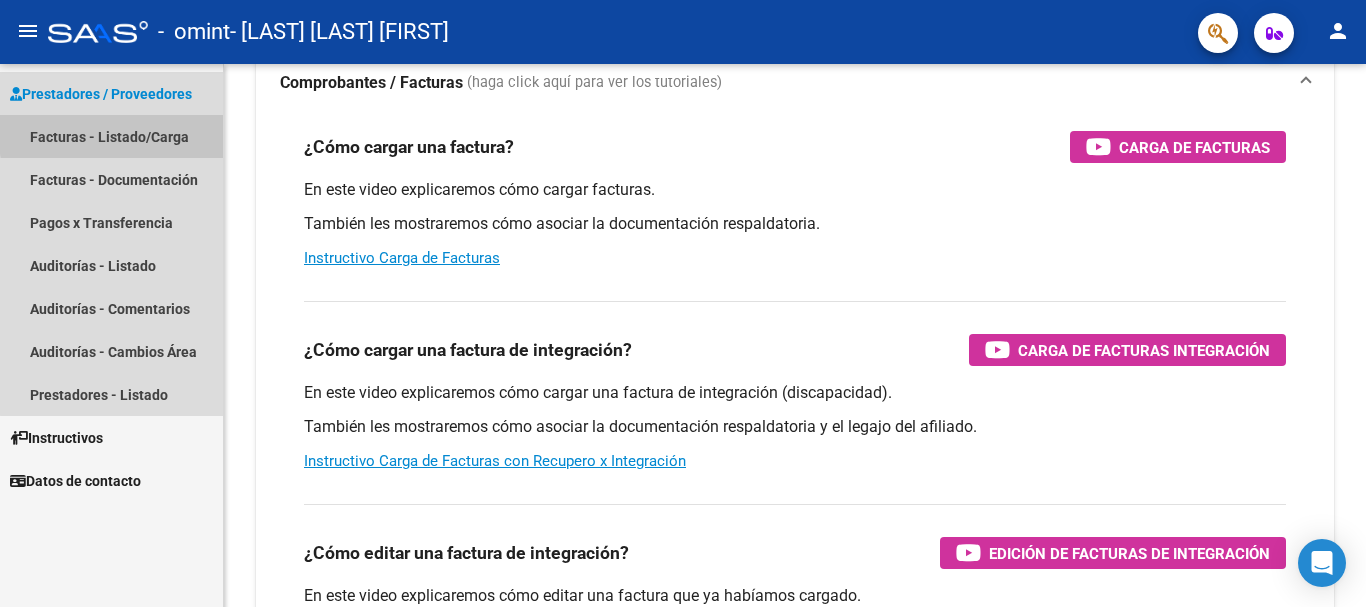 click on "Facturas - Listado/Carga" at bounding box center [111, 136] 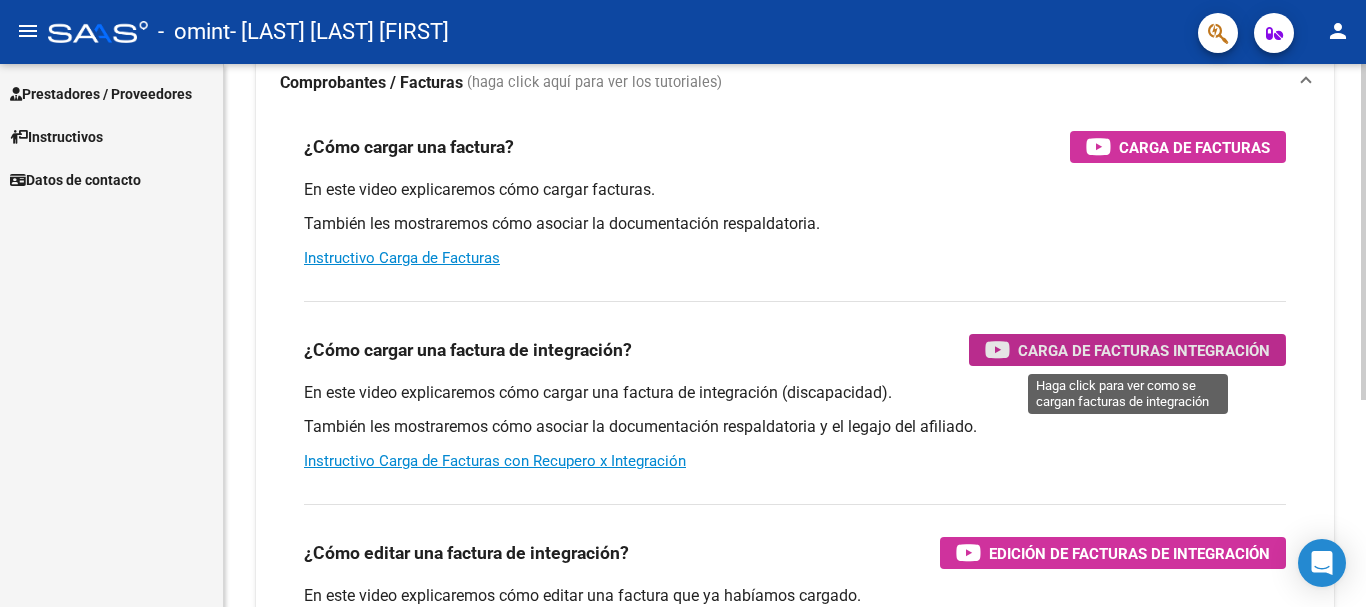 click on "Carga de Facturas Integración" at bounding box center [1144, 350] 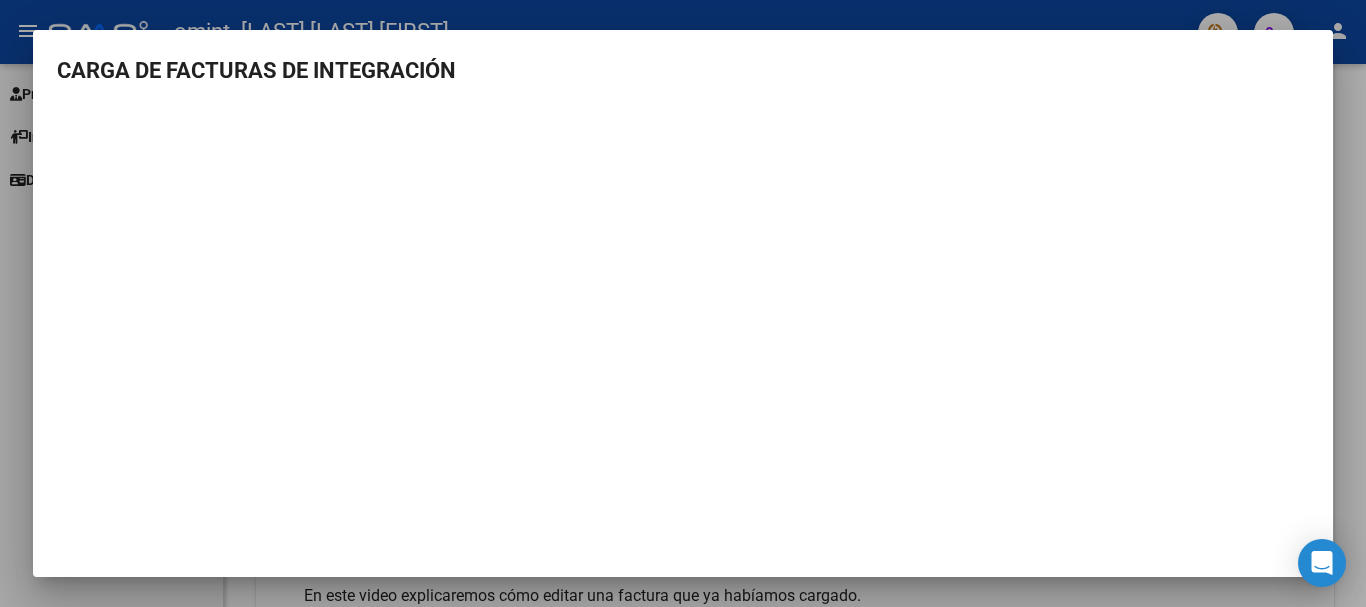 click at bounding box center (683, 303) 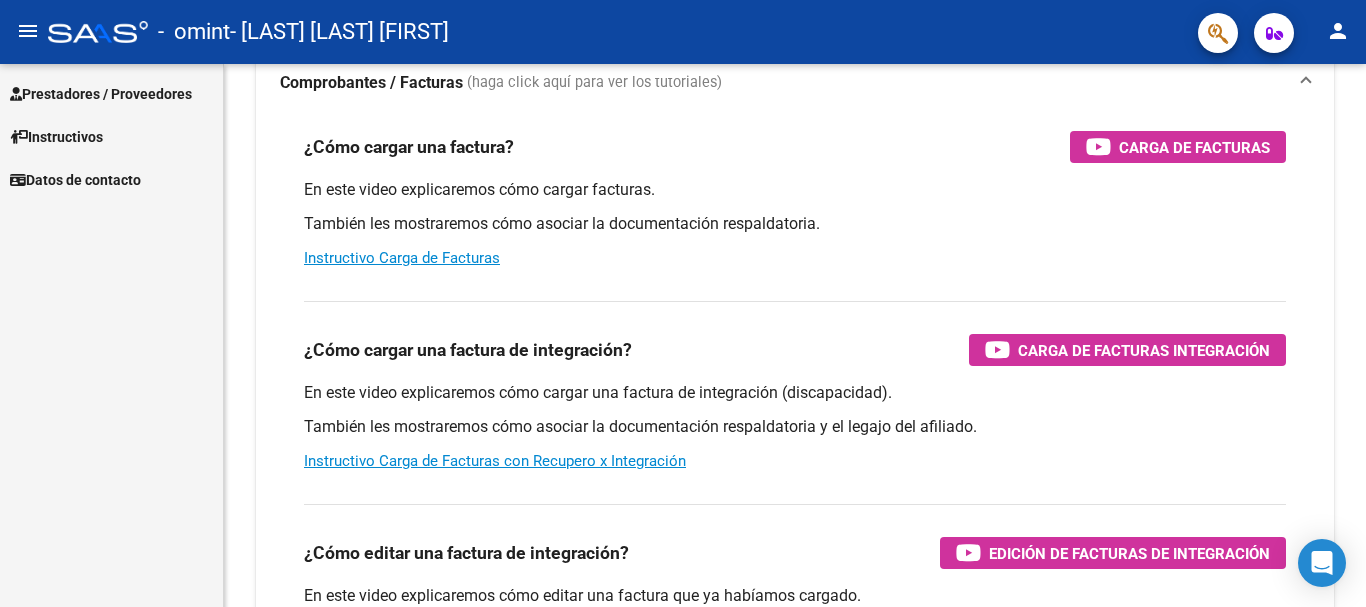 click on "Prestadores / Proveedores" at bounding box center (101, 94) 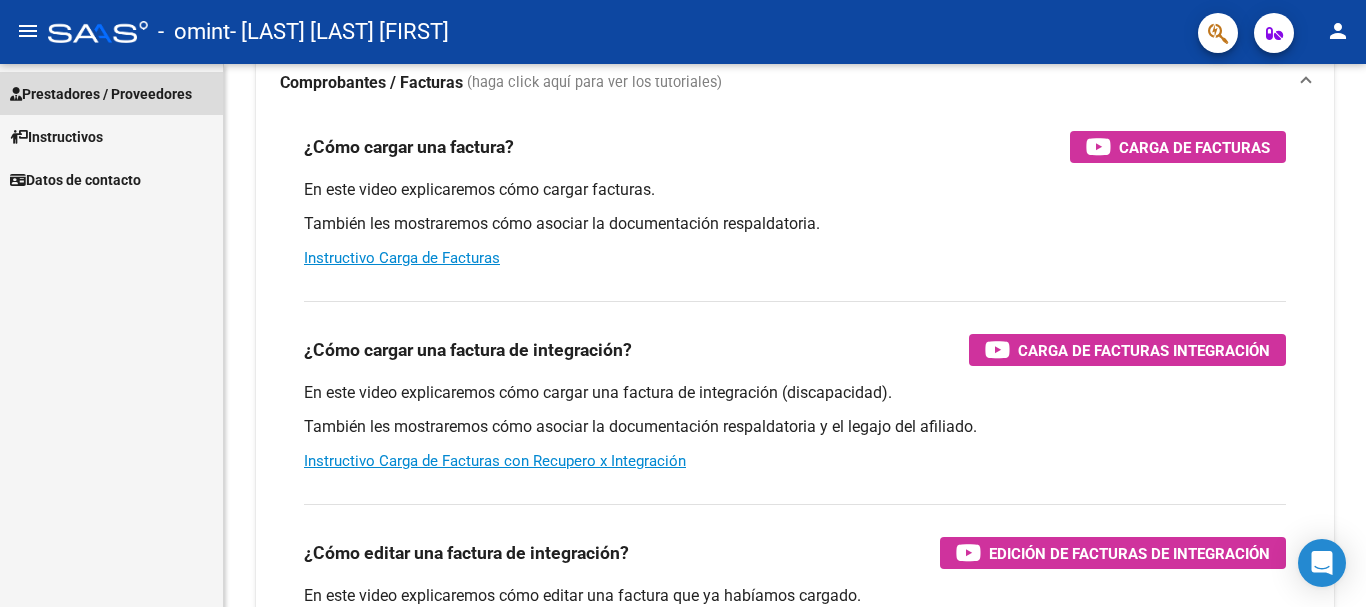 click on "Prestadores / Proveedores" at bounding box center (101, 94) 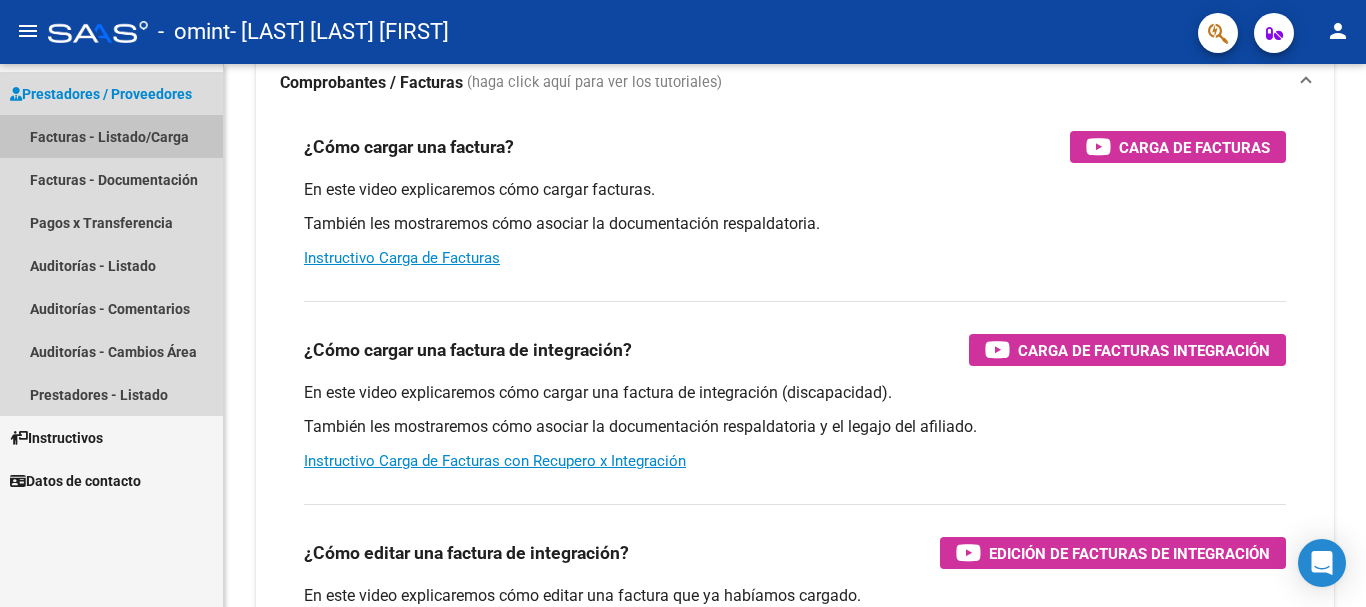 click on "Facturas - Listado/Carga" at bounding box center [111, 136] 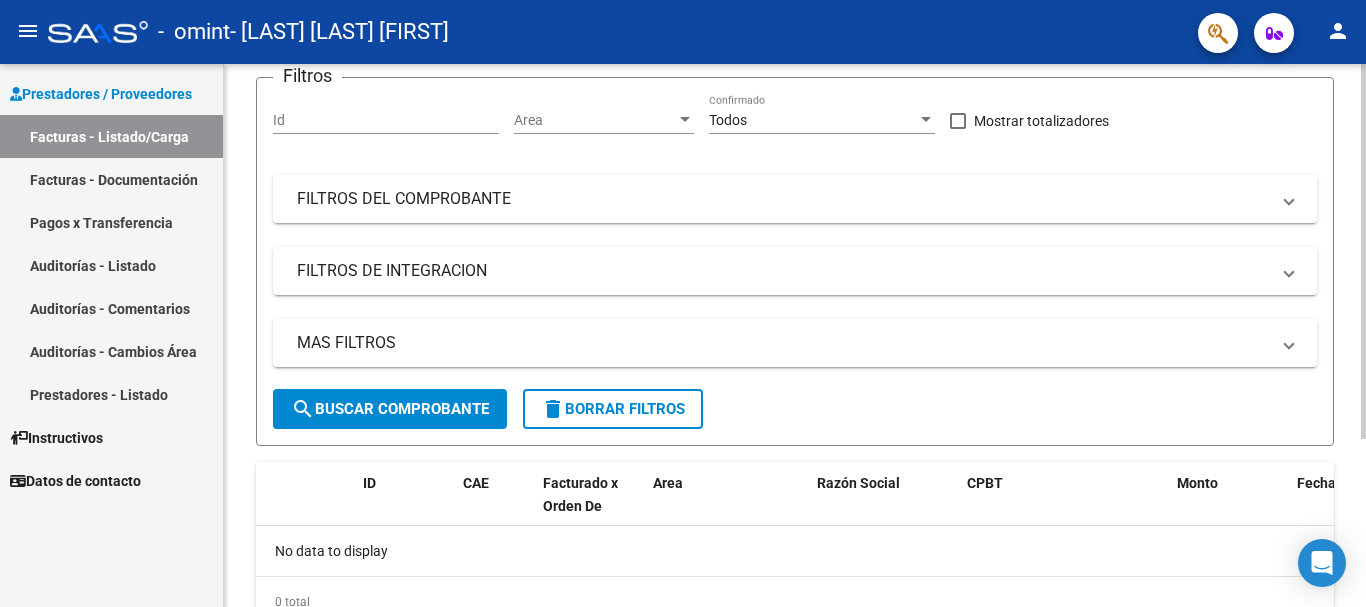 click on "FILTROS DE INTEGRACION" at bounding box center (783, 271) 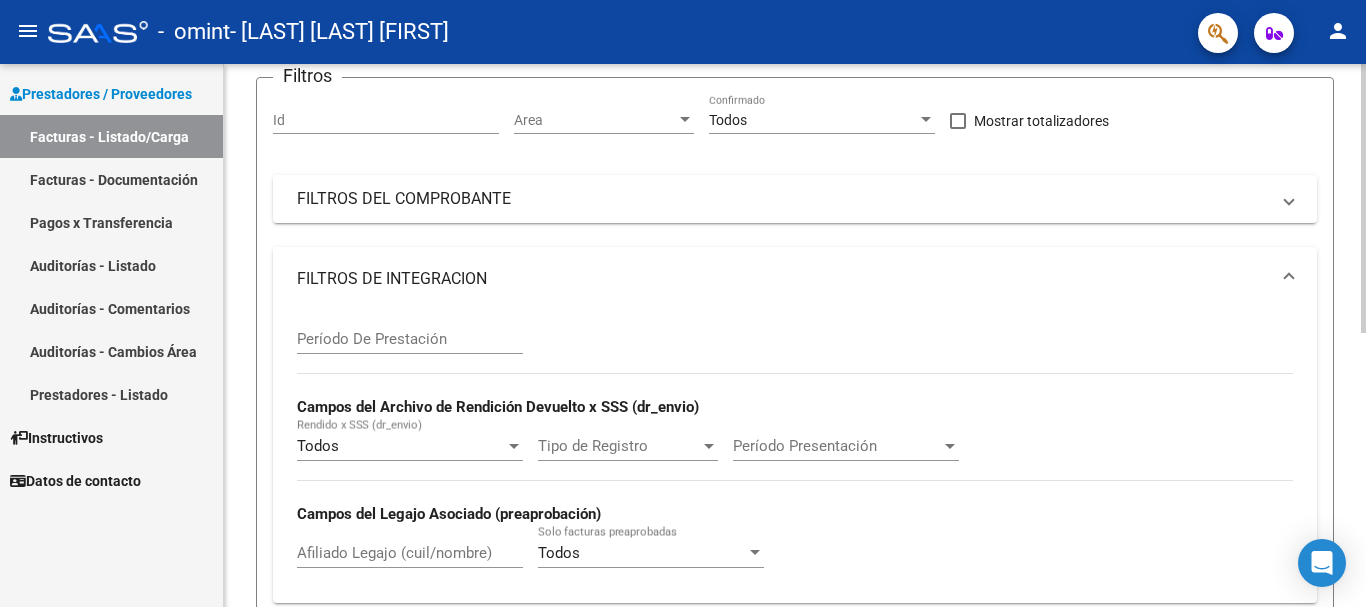 click on "FILTROS DE INTEGRACION" at bounding box center (783, 279) 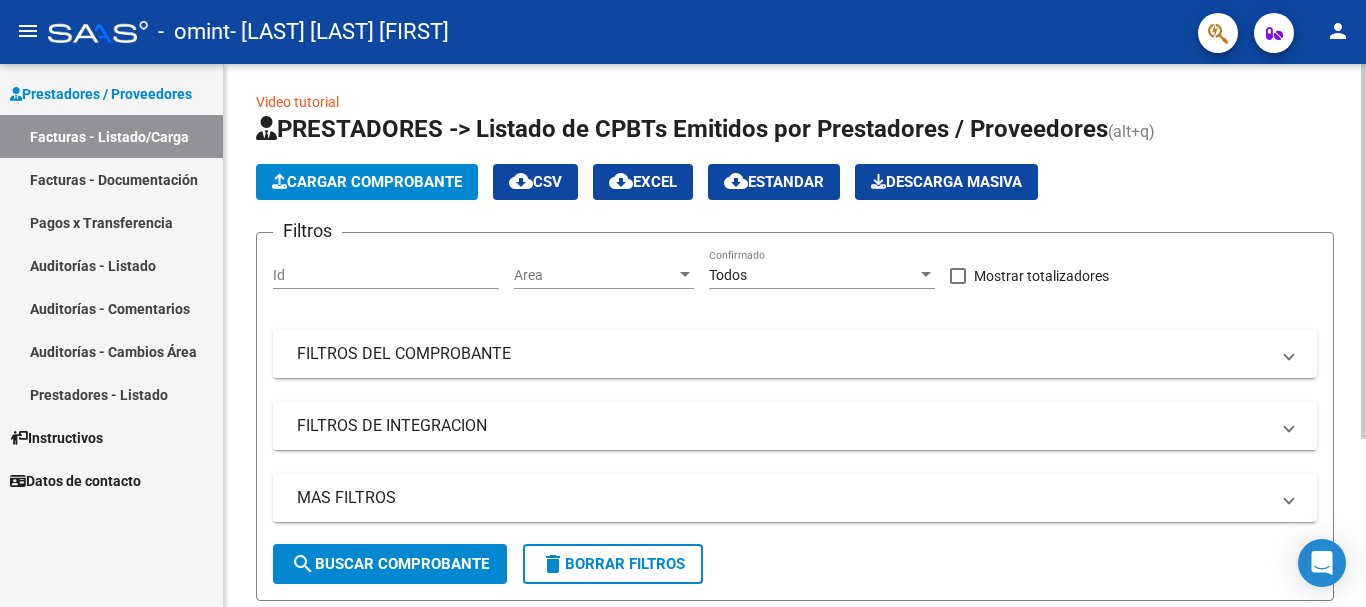 scroll, scrollTop: 0, scrollLeft: 0, axis: both 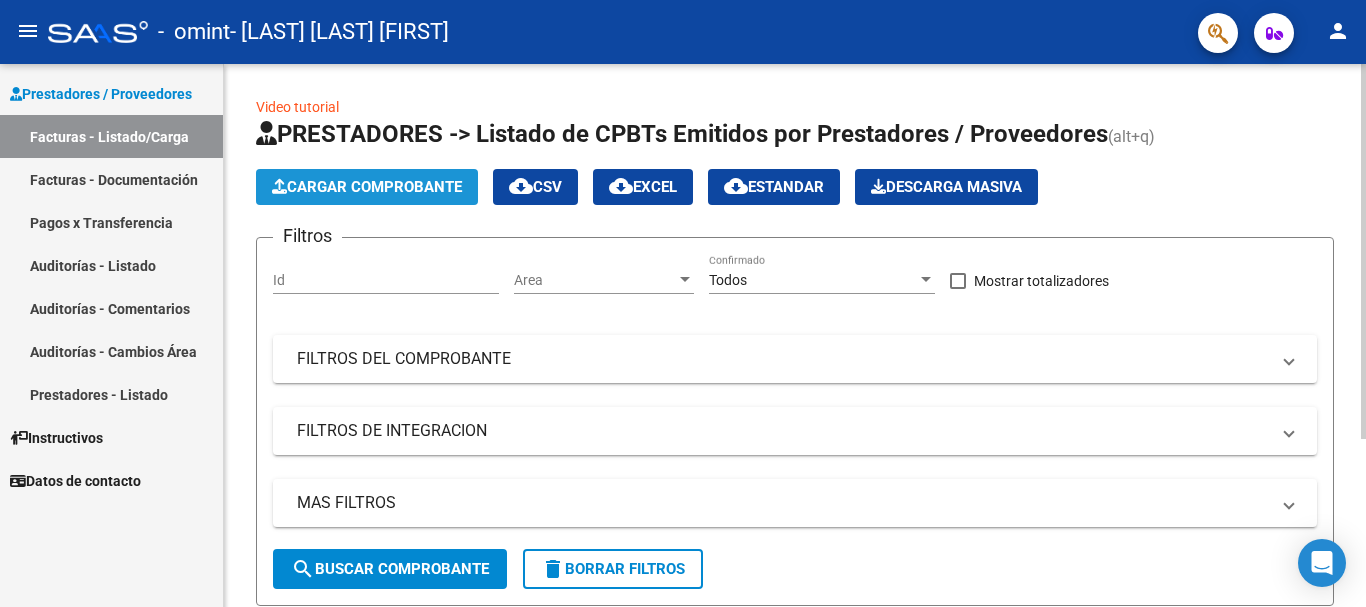 click on "Cargar Comprobante" 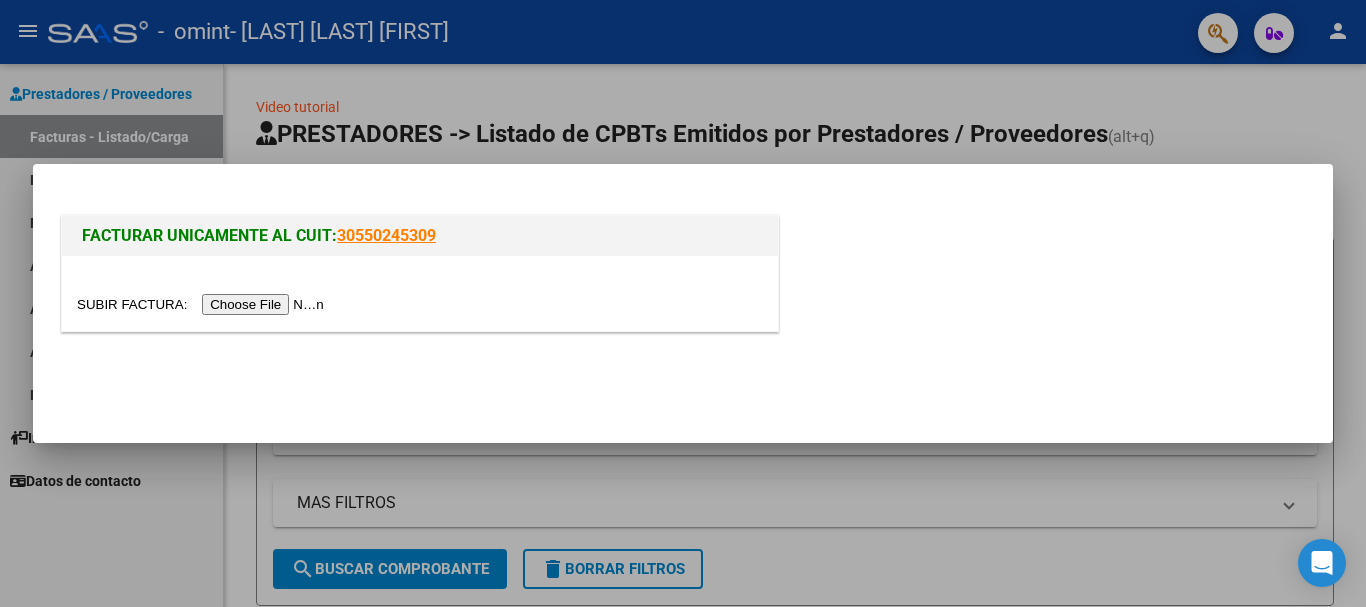 click at bounding box center [203, 304] 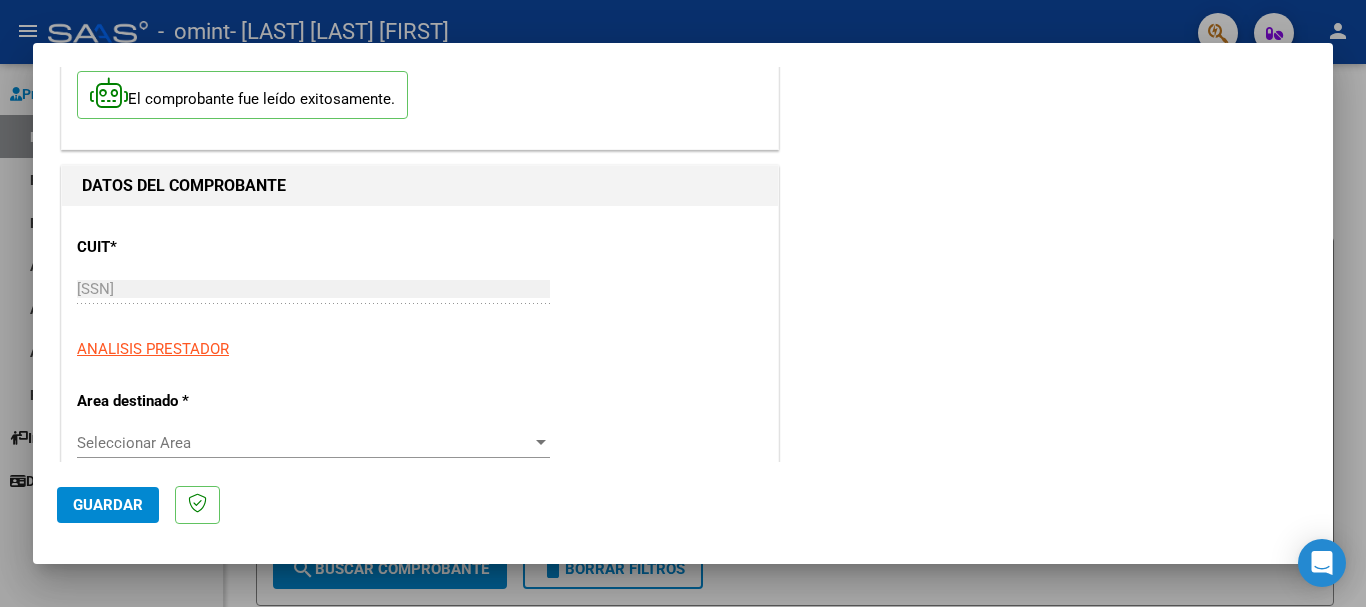 scroll, scrollTop: 138, scrollLeft: 0, axis: vertical 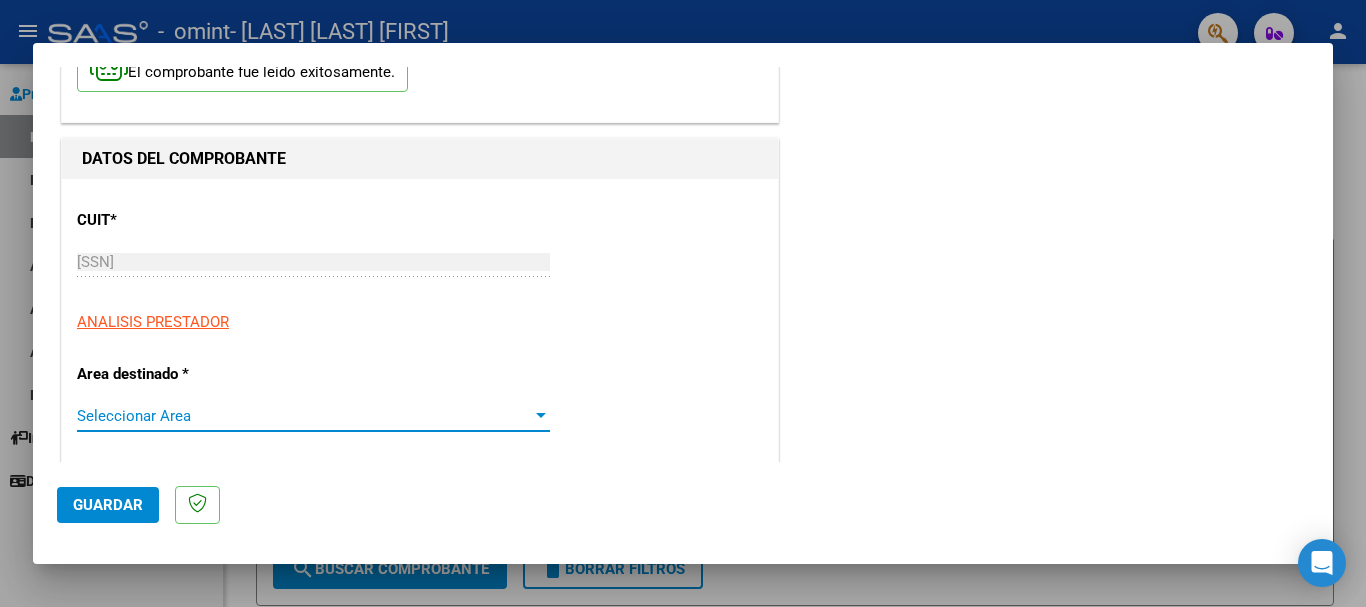 click on "Seleccionar Area" at bounding box center (304, 416) 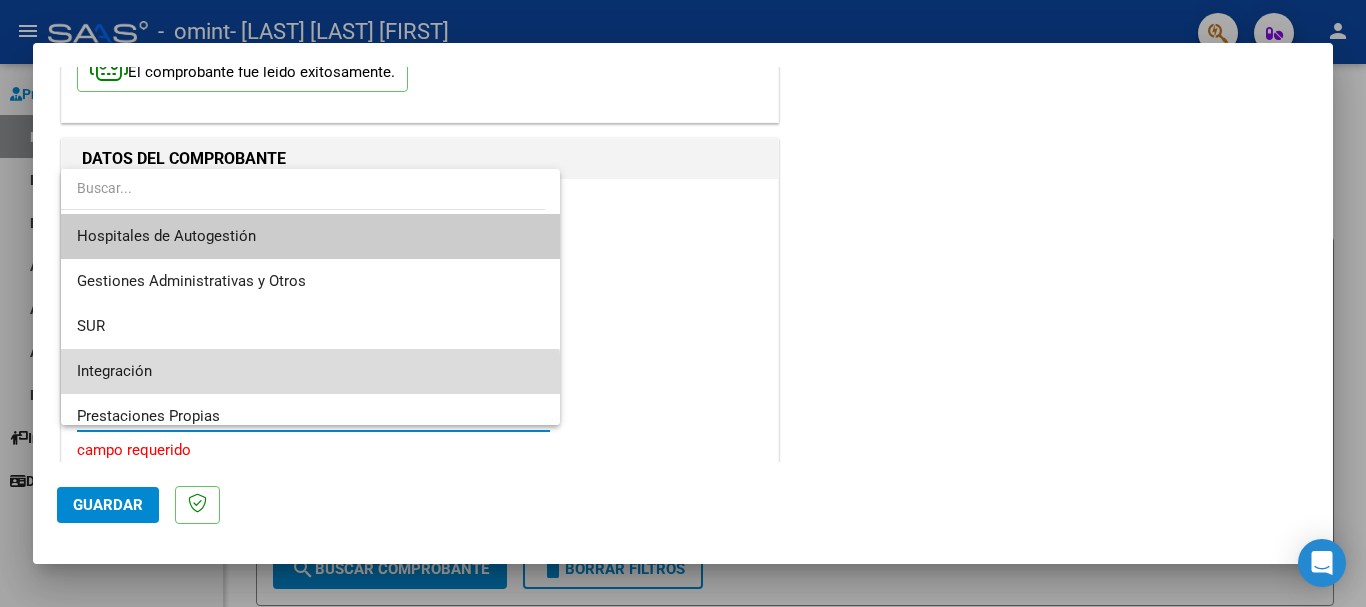 click on "Integración" at bounding box center [310, 371] 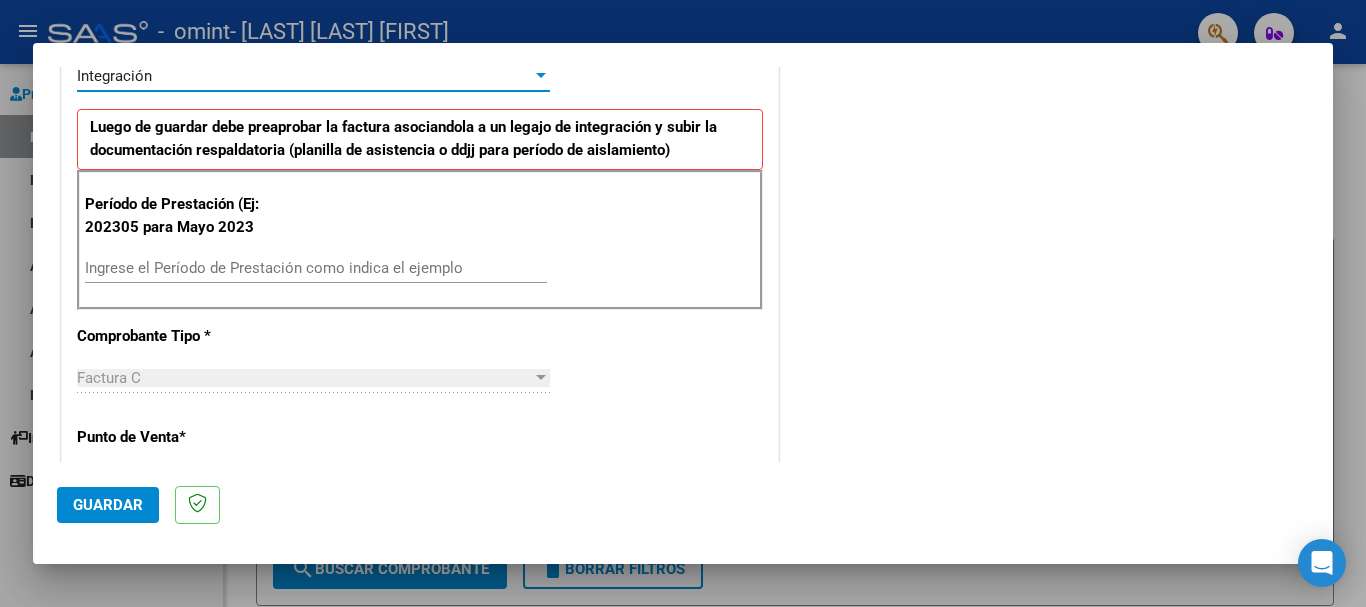scroll, scrollTop: 480, scrollLeft: 0, axis: vertical 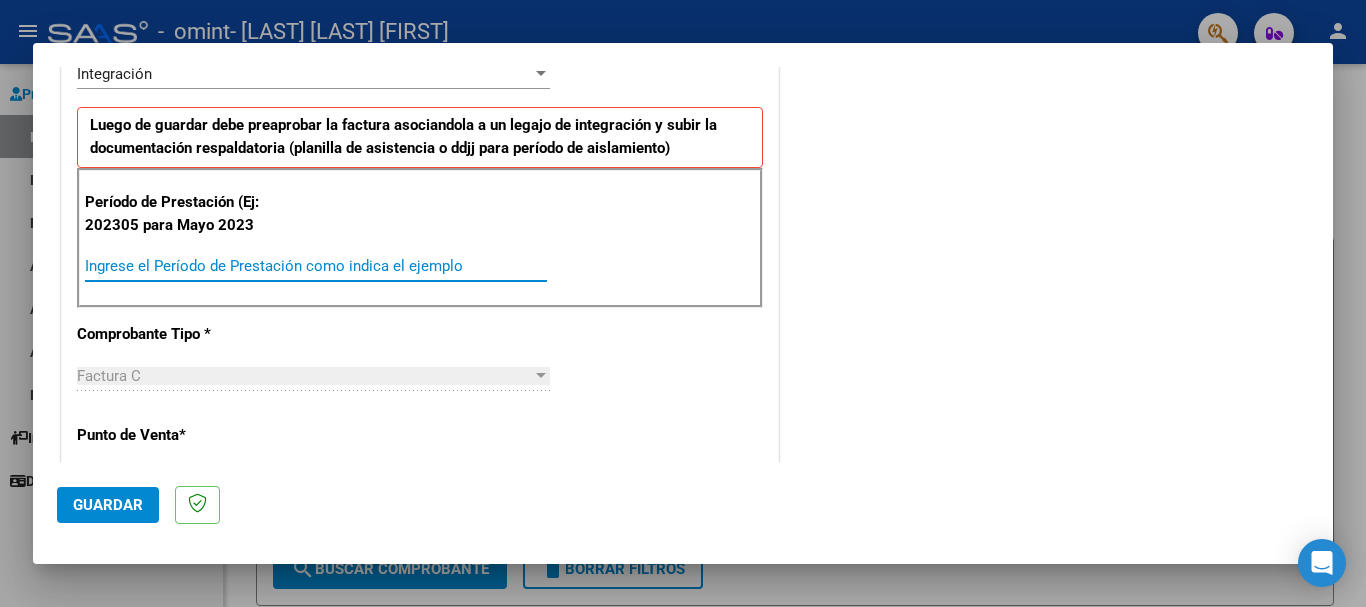 click on "Ingrese el Período de Prestación como indica el ejemplo" at bounding box center [316, 266] 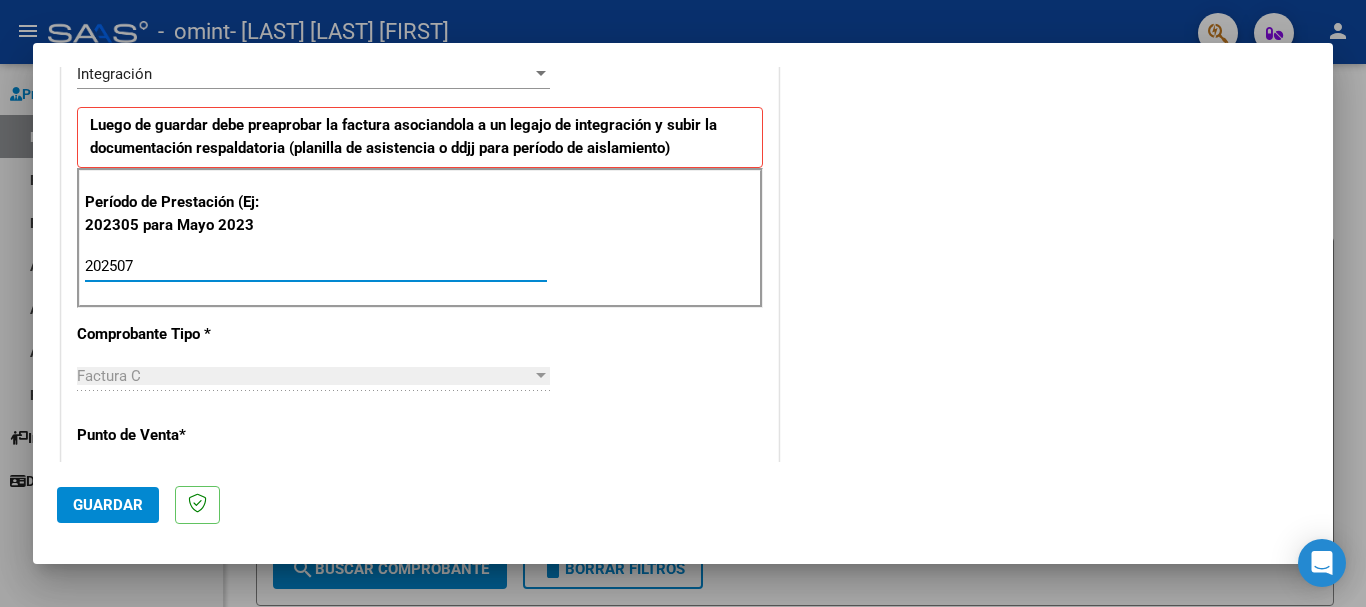 type on "202507" 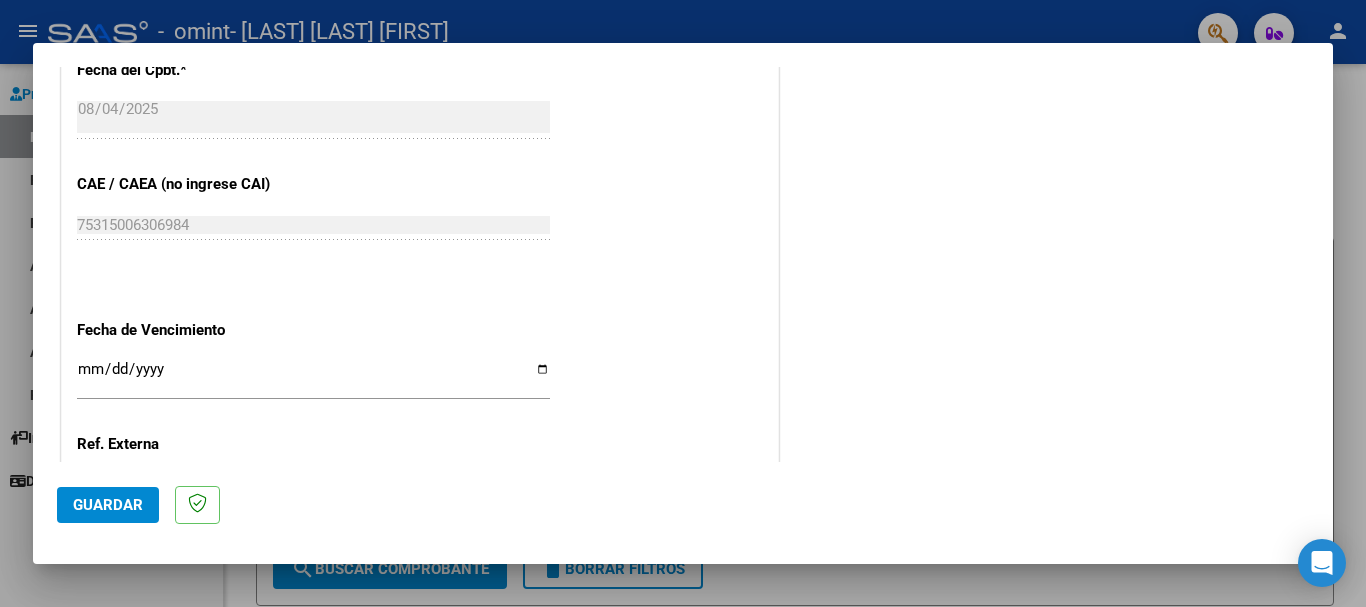 scroll, scrollTop: 1327, scrollLeft: 0, axis: vertical 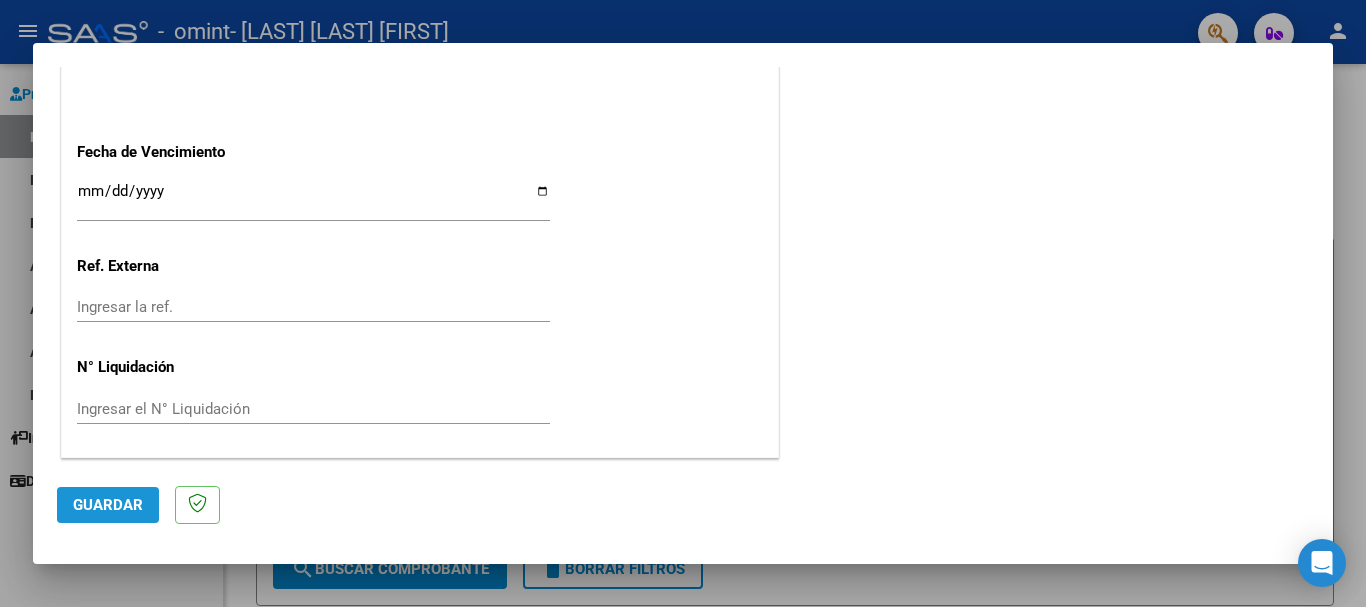 click on "Guardar" 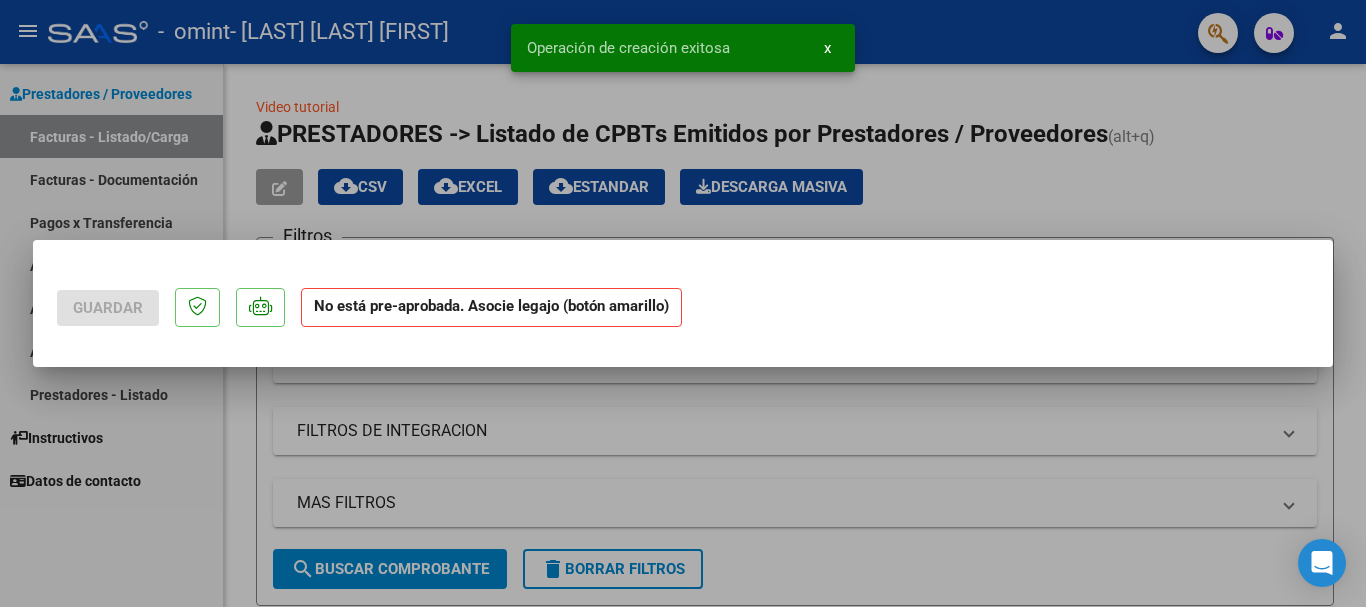 scroll, scrollTop: 0, scrollLeft: 0, axis: both 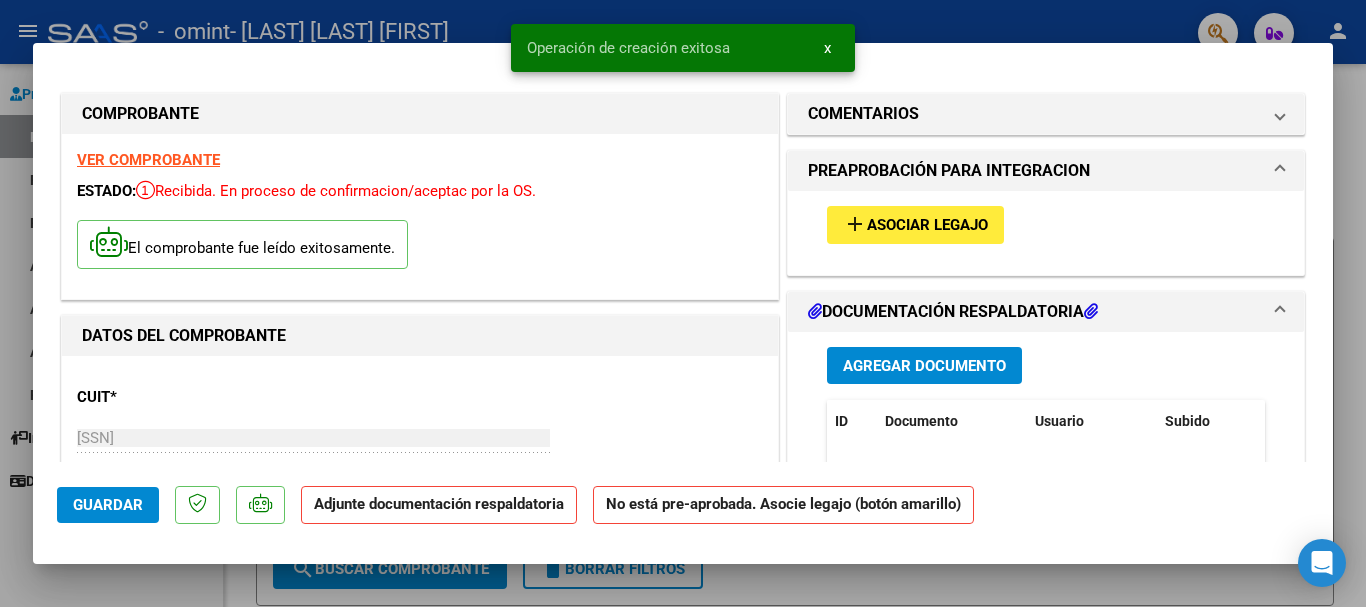 click on "Asociar Legajo" at bounding box center [927, 226] 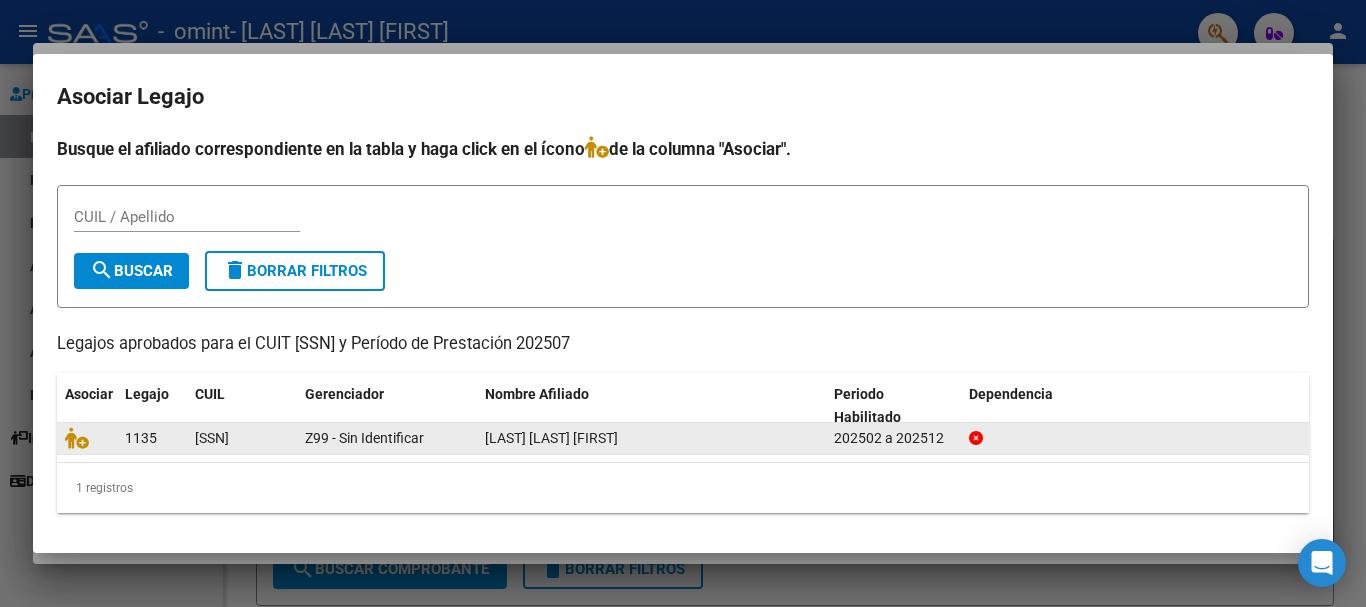 click on "[LAST] [LAST] [FIRST]" 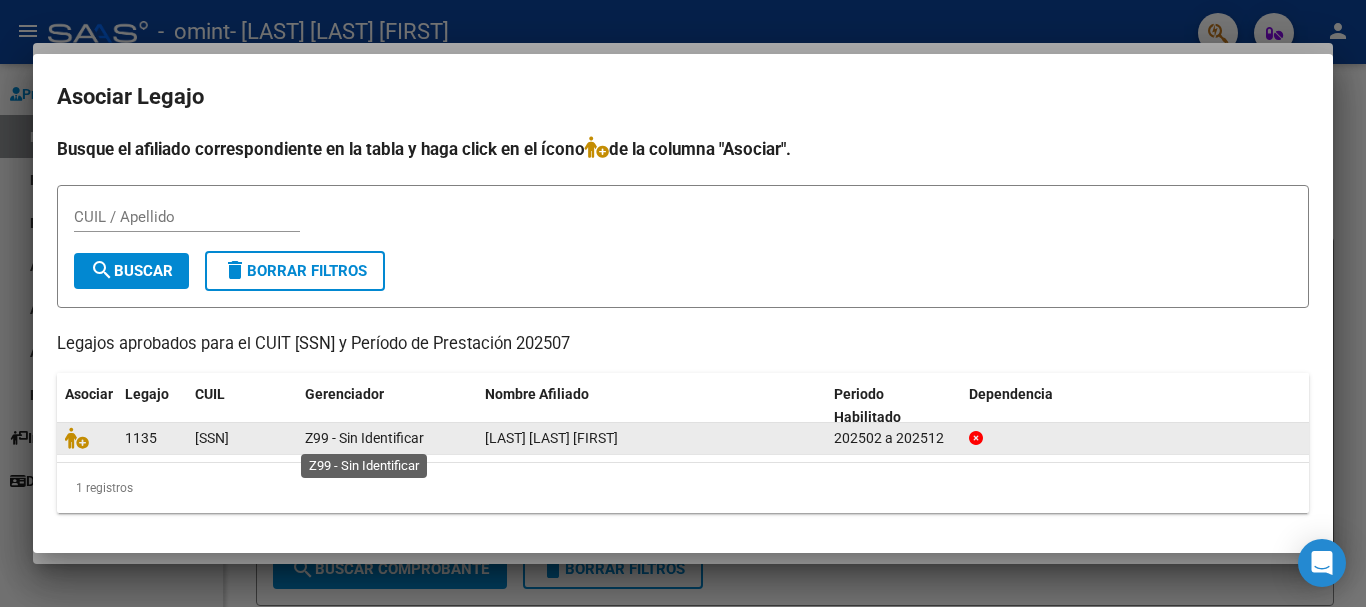click on "Z99 - Sin Identificar" 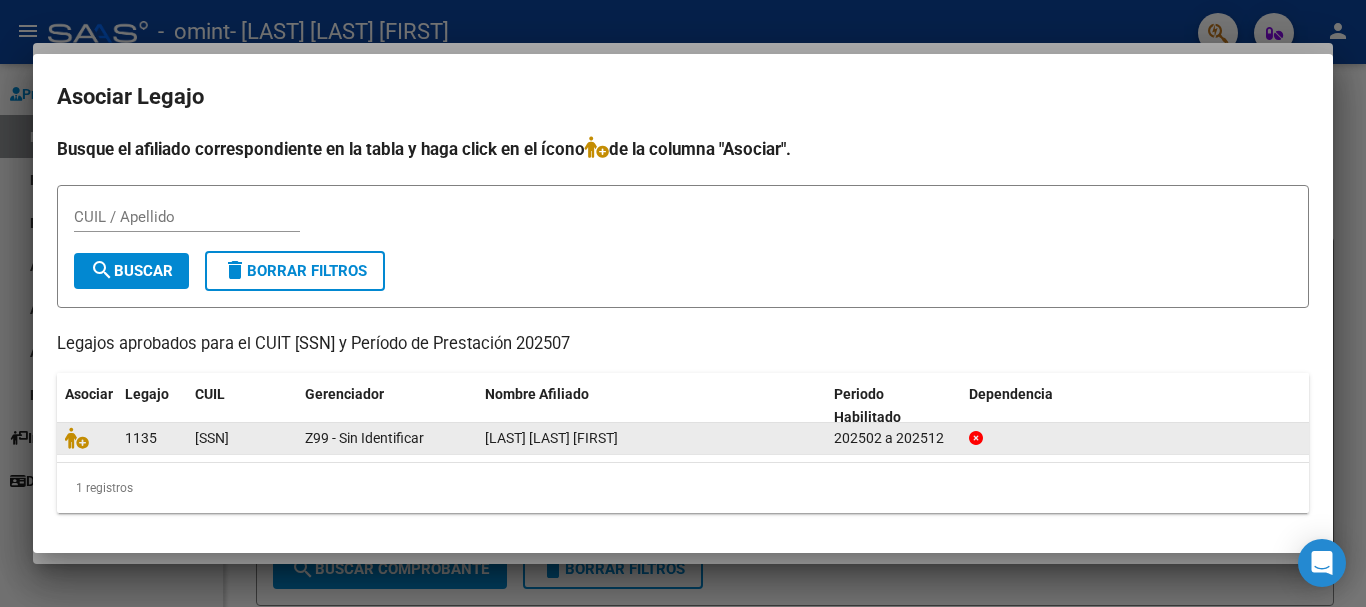 click on "202502 a 202512" 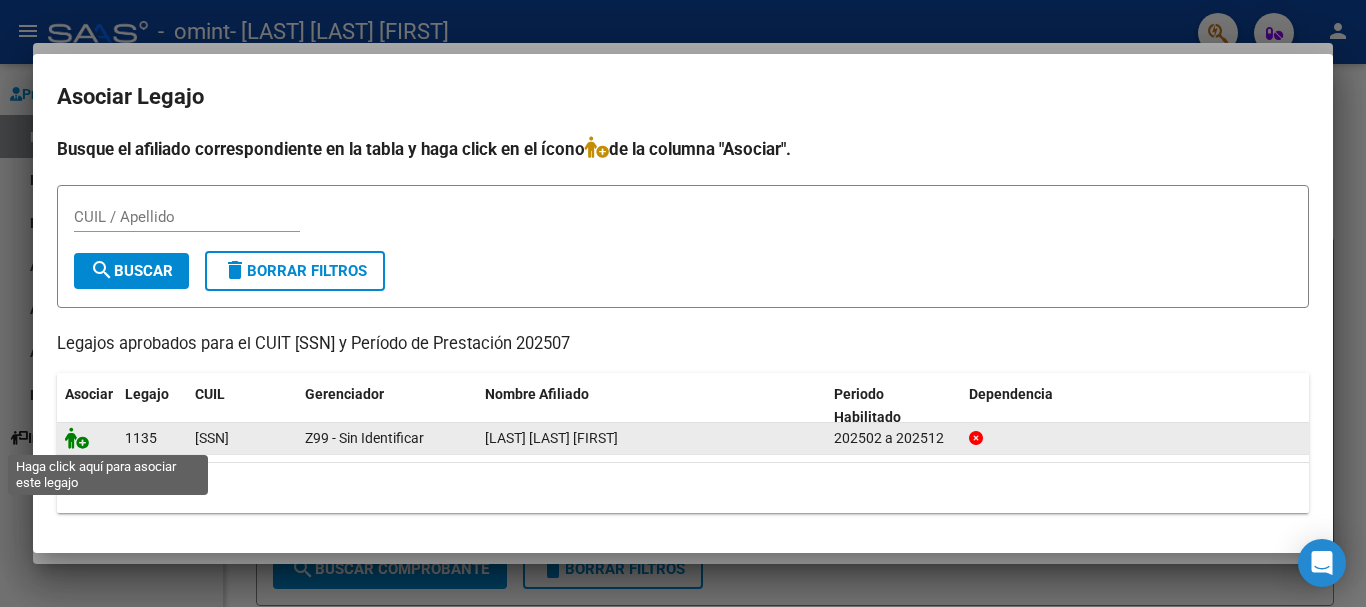 click 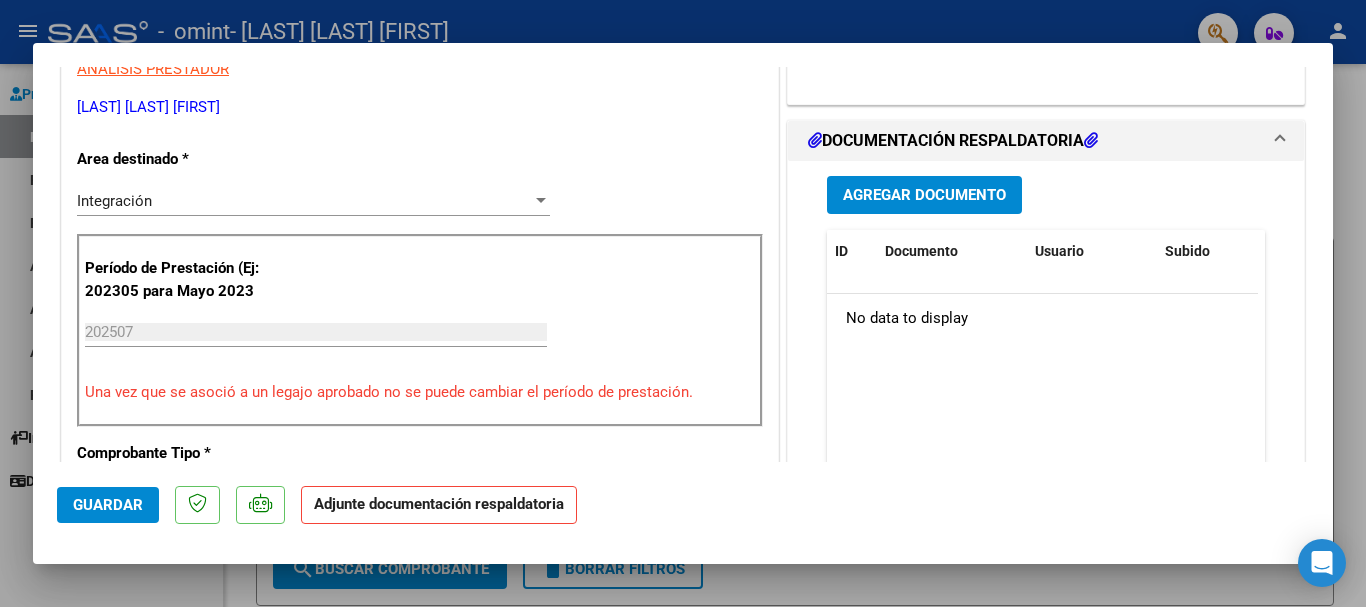 scroll, scrollTop: 454, scrollLeft: 0, axis: vertical 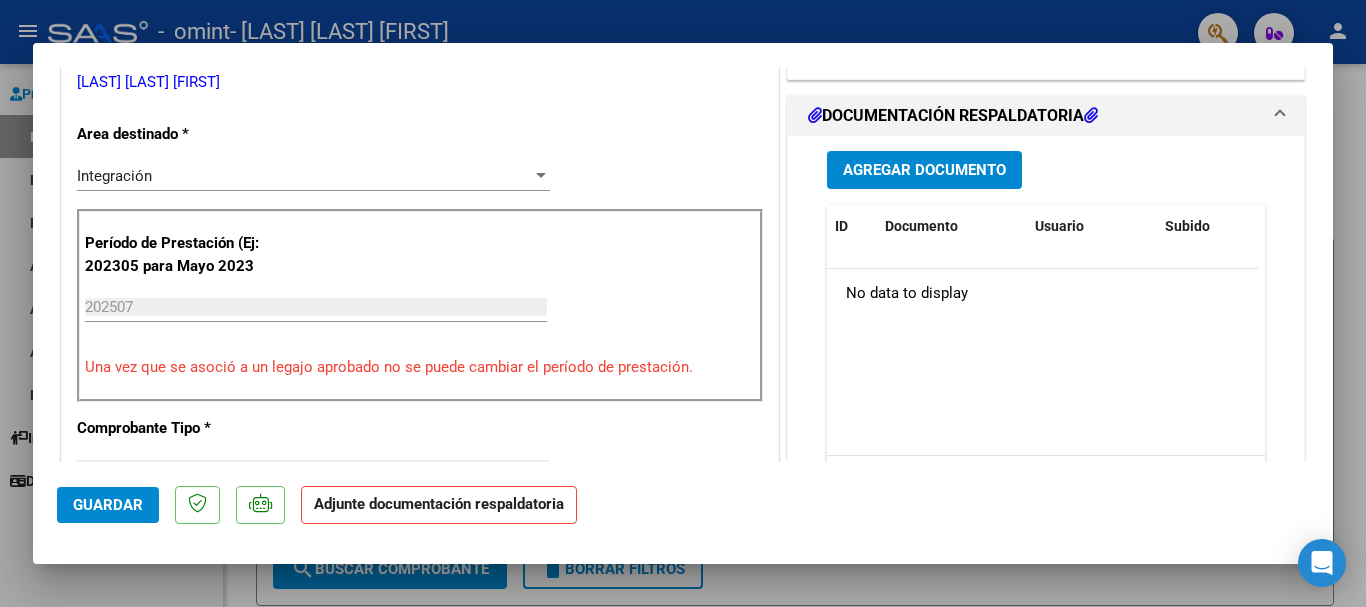 click on "Agregar Documento" at bounding box center (924, 171) 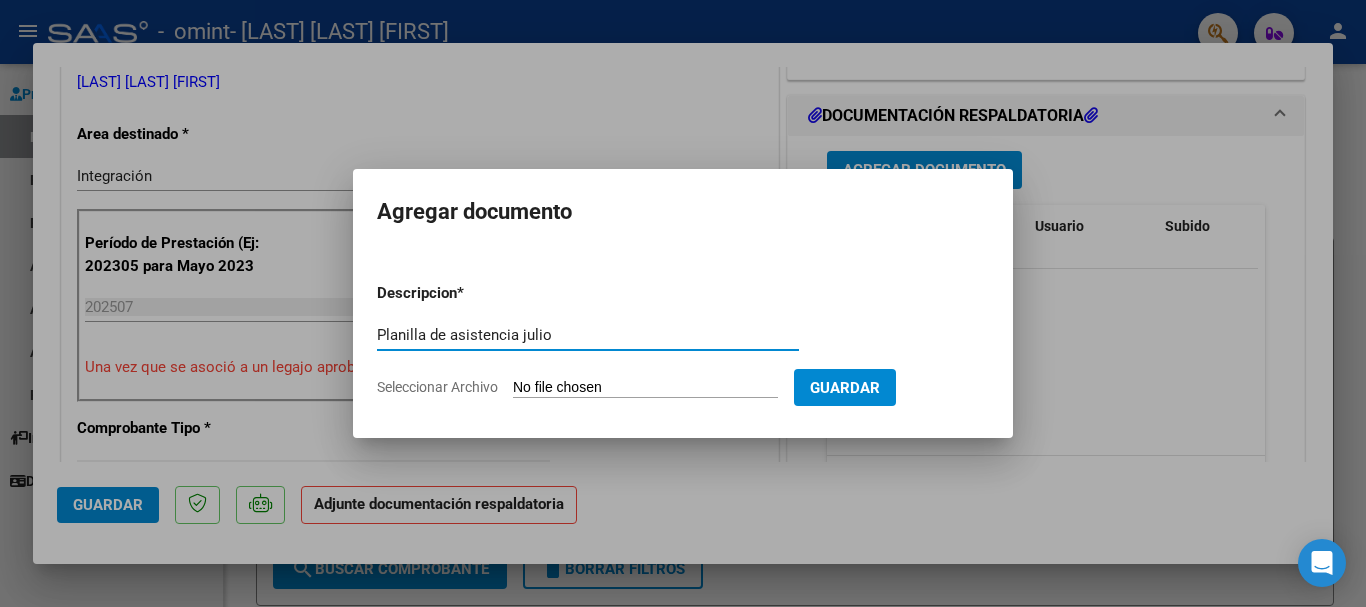 type on "Planilla de asistencia julio" 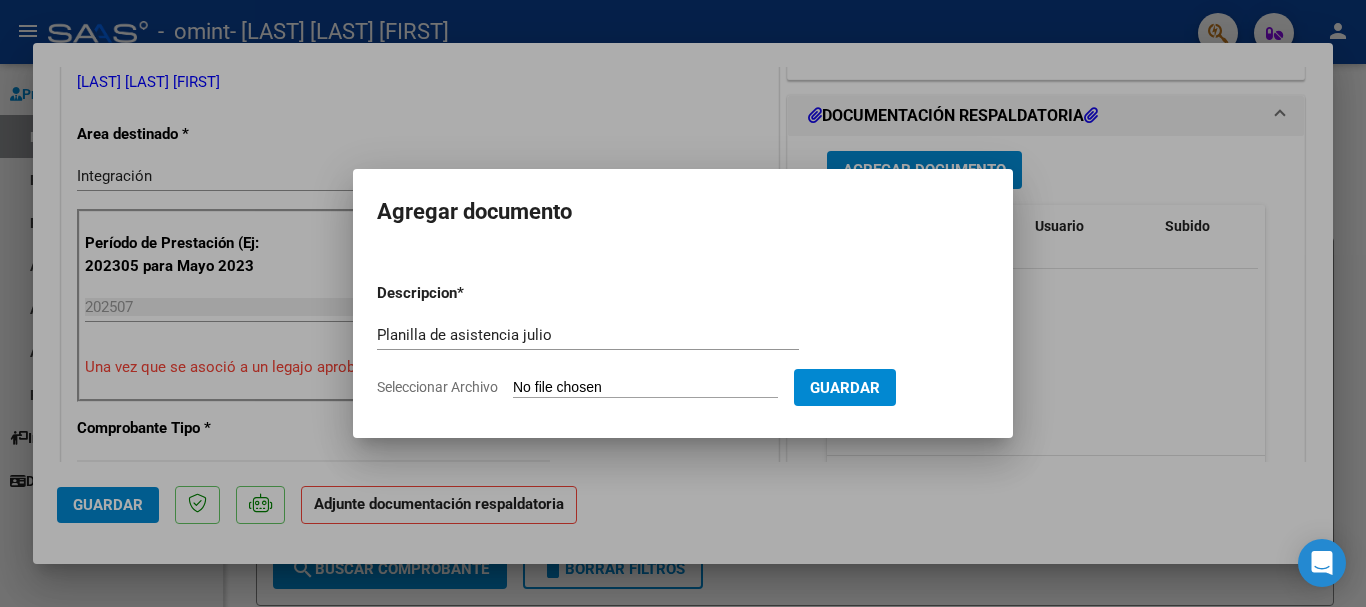 click on "Seleccionar Archivo" at bounding box center [645, 388] 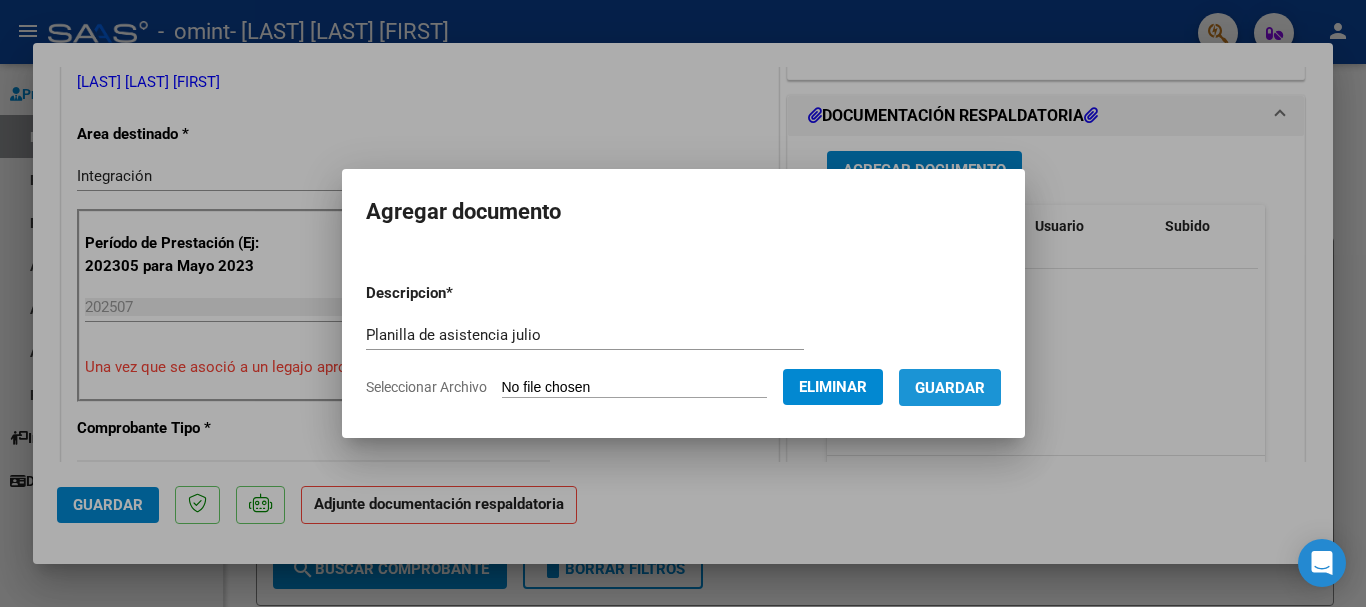click on "Guardar" at bounding box center (950, 388) 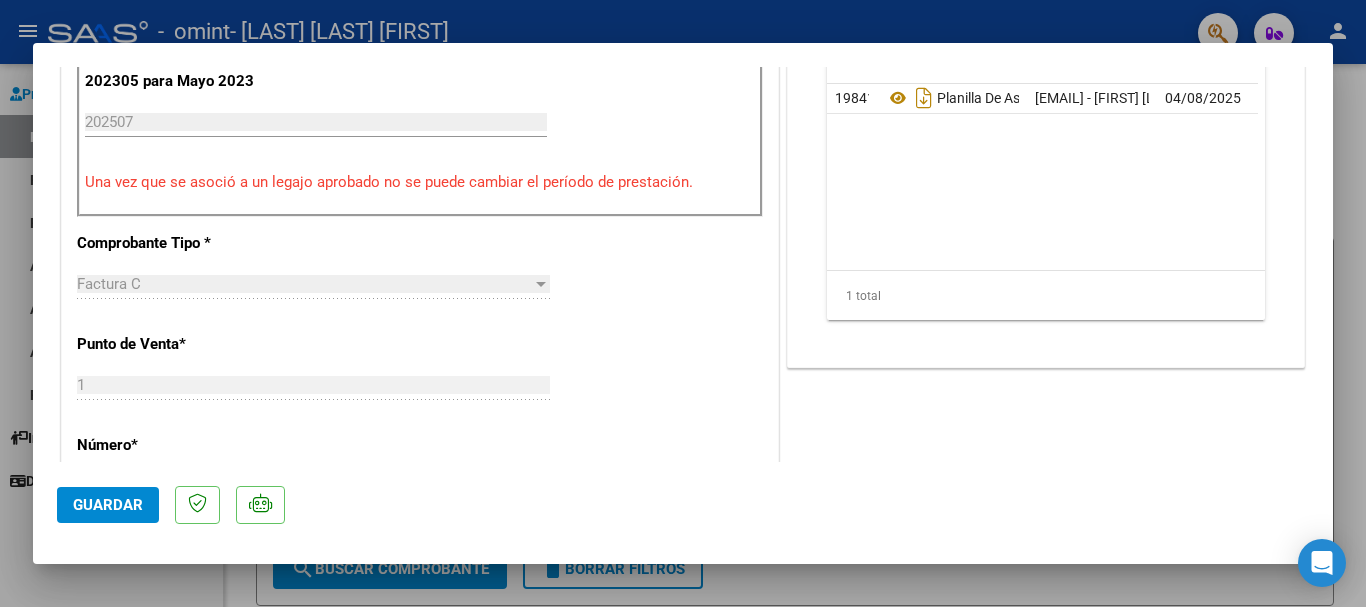 scroll, scrollTop: 0, scrollLeft: 0, axis: both 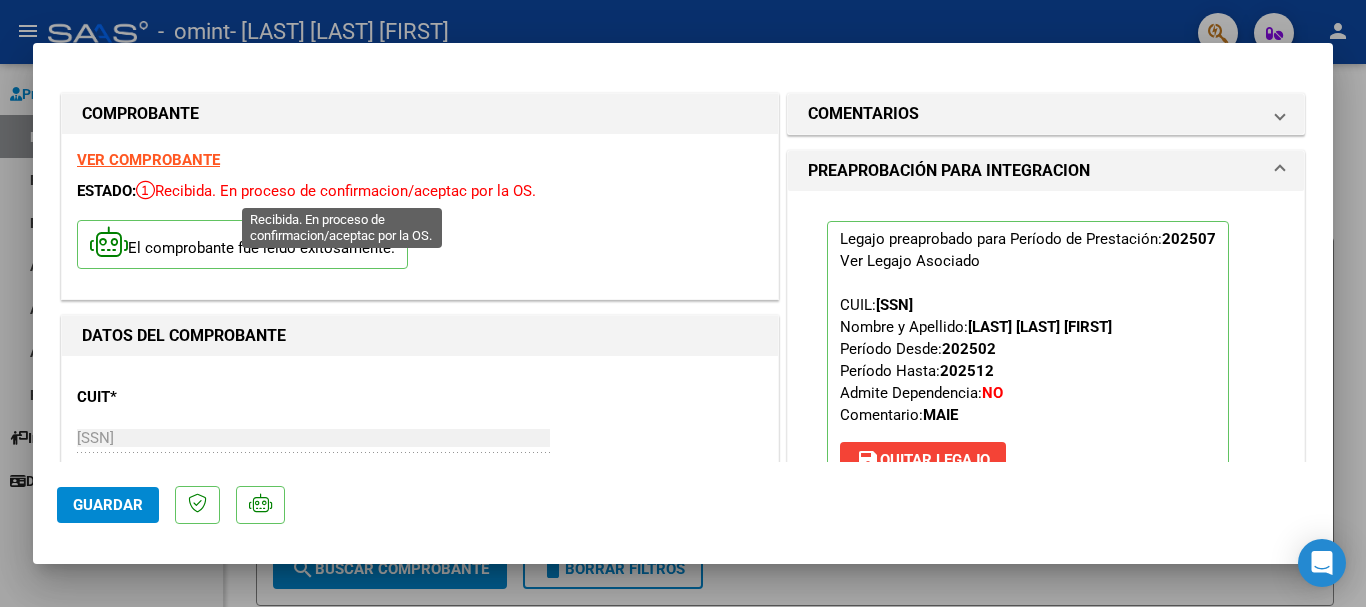 drag, startPoint x: 395, startPoint y: 192, endPoint x: 488, endPoint y: 184, distance: 93.34345 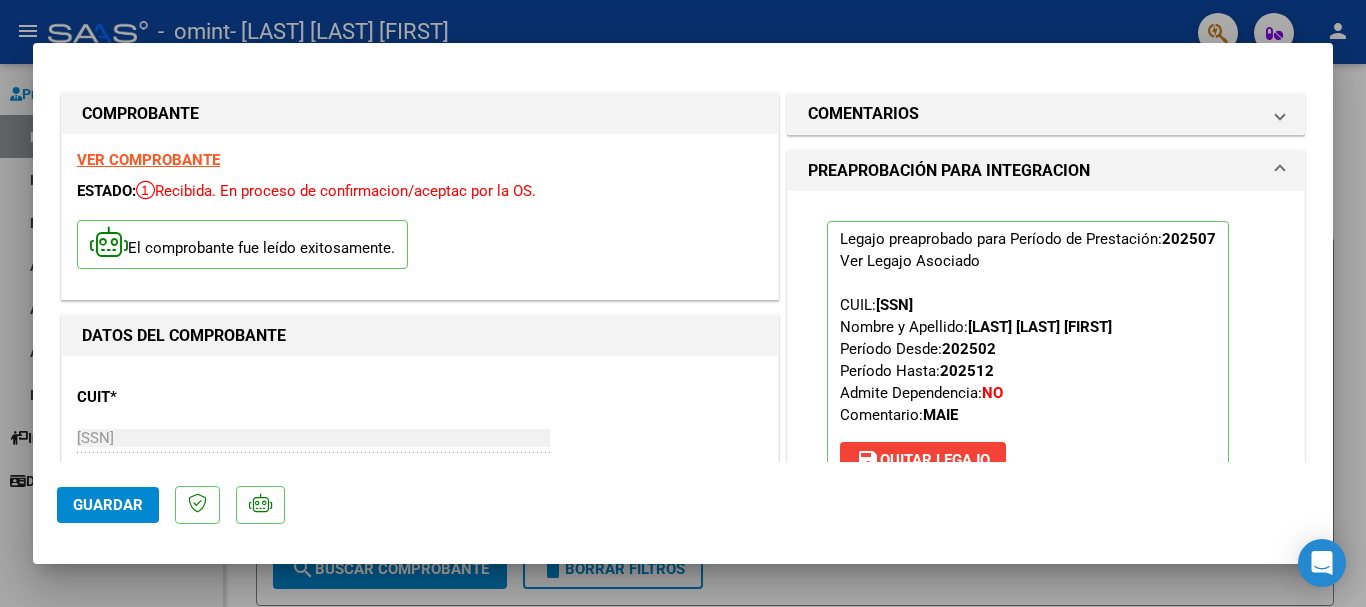 click on "Recibida. En proceso de confirmacion/aceptac por la OS." at bounding box center [336, 191] 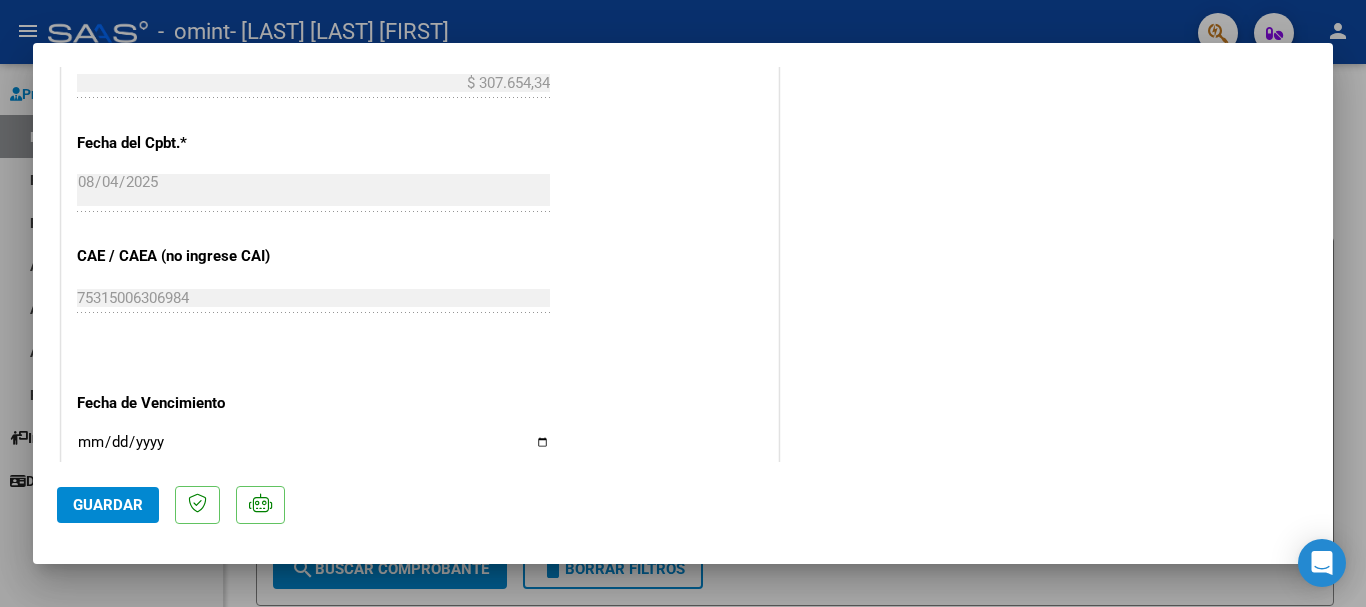 scroll, scrollTop: 1395, scrollLeft: 0, axis: vertical 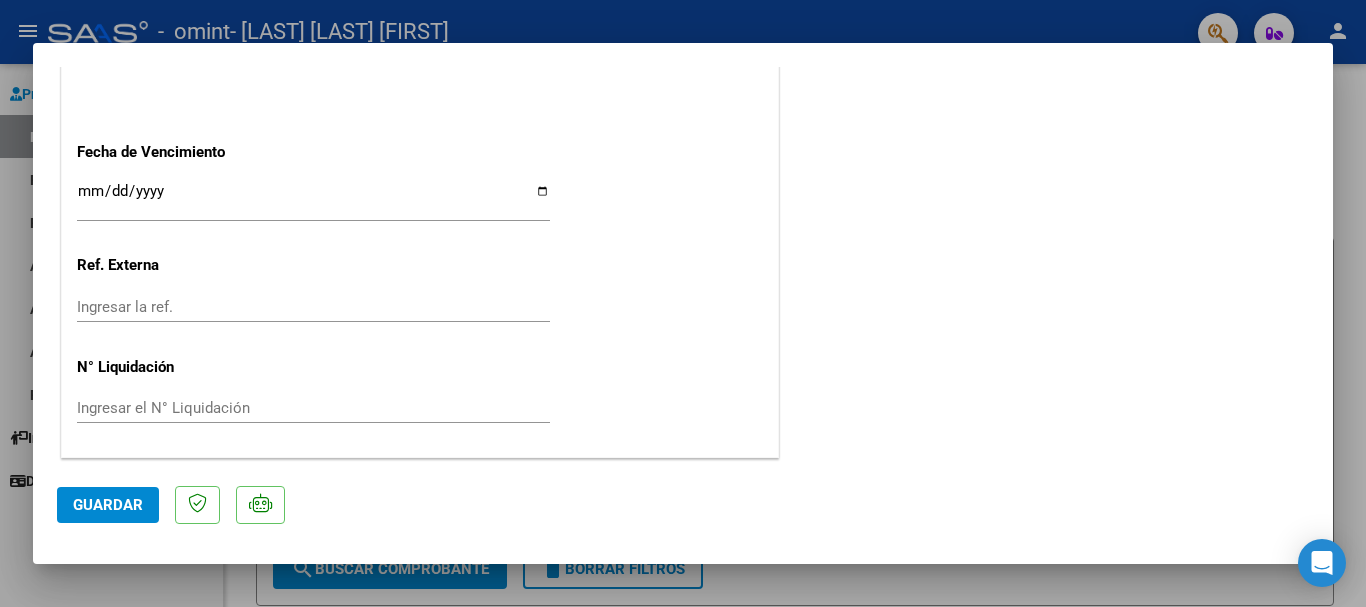 click on "Guardar" 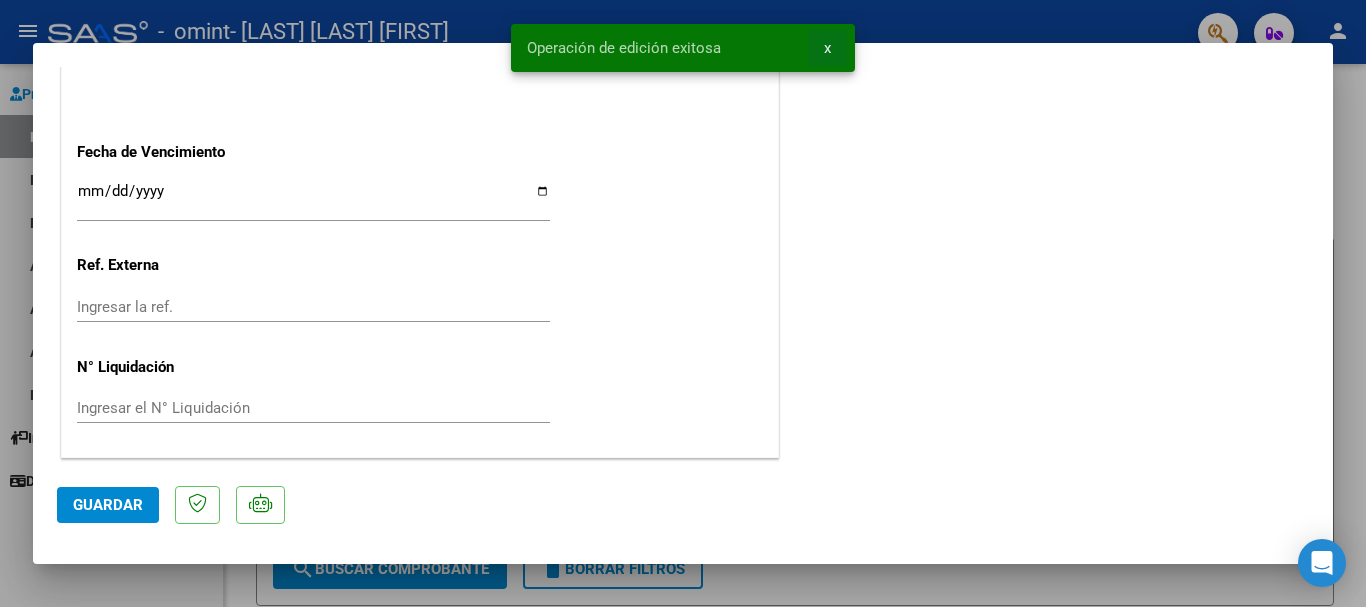 click on "x" at bounding box center (827, 48) 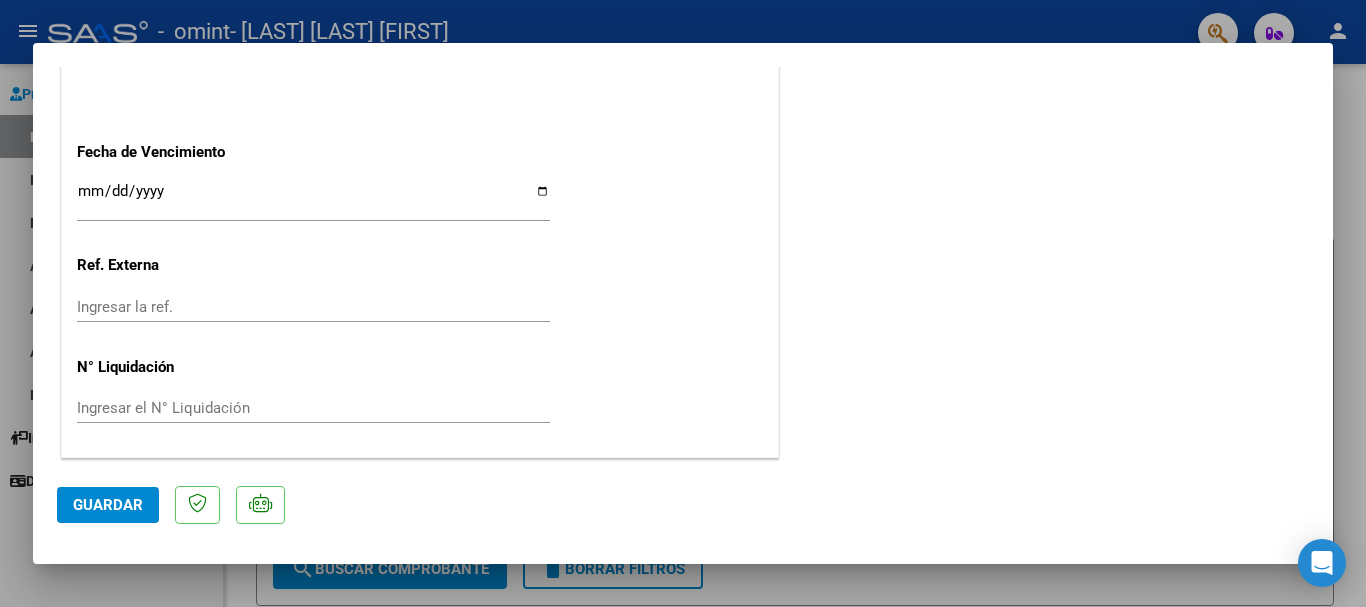 click at bounding box center [683, 303] 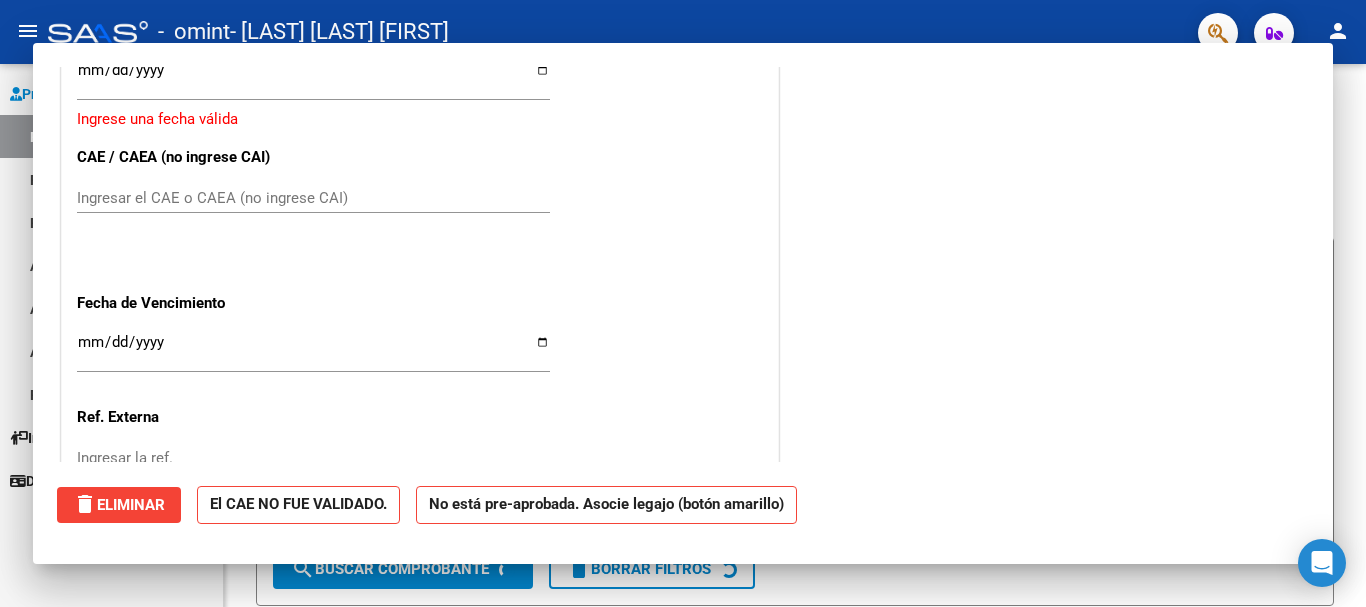 scroll, scrollTop: 0, scrollLeft: 0, axis: both 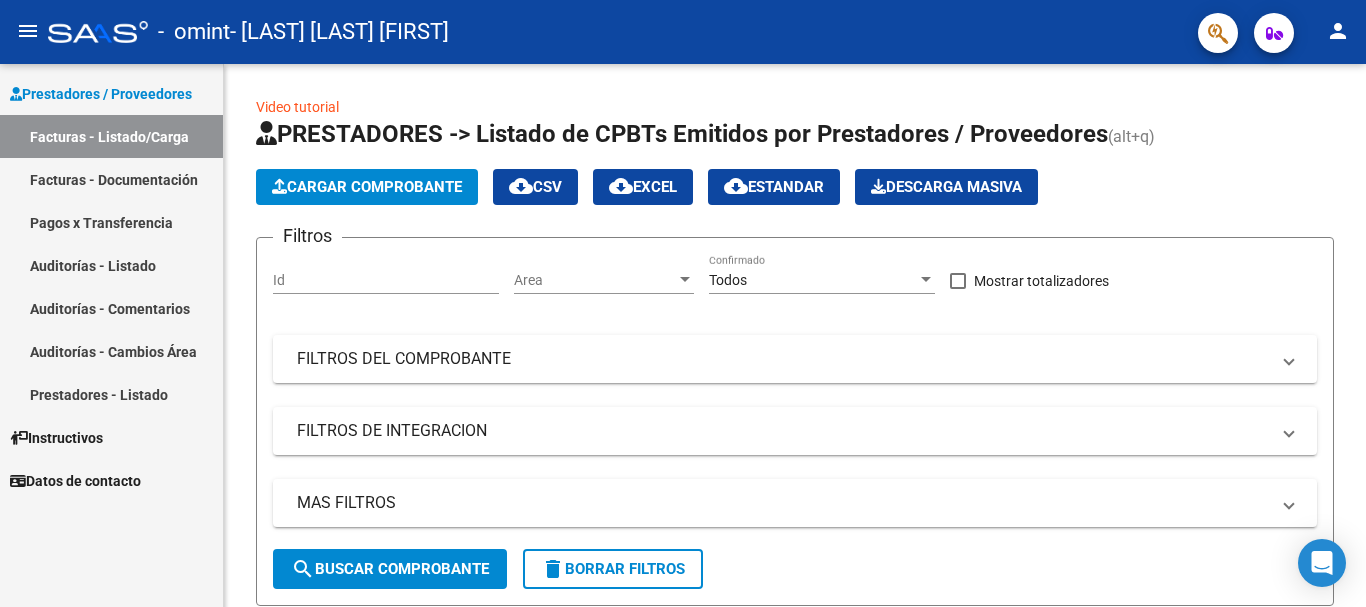 click on "Prestadores / Proveedores" at bounding box center [101, 94] 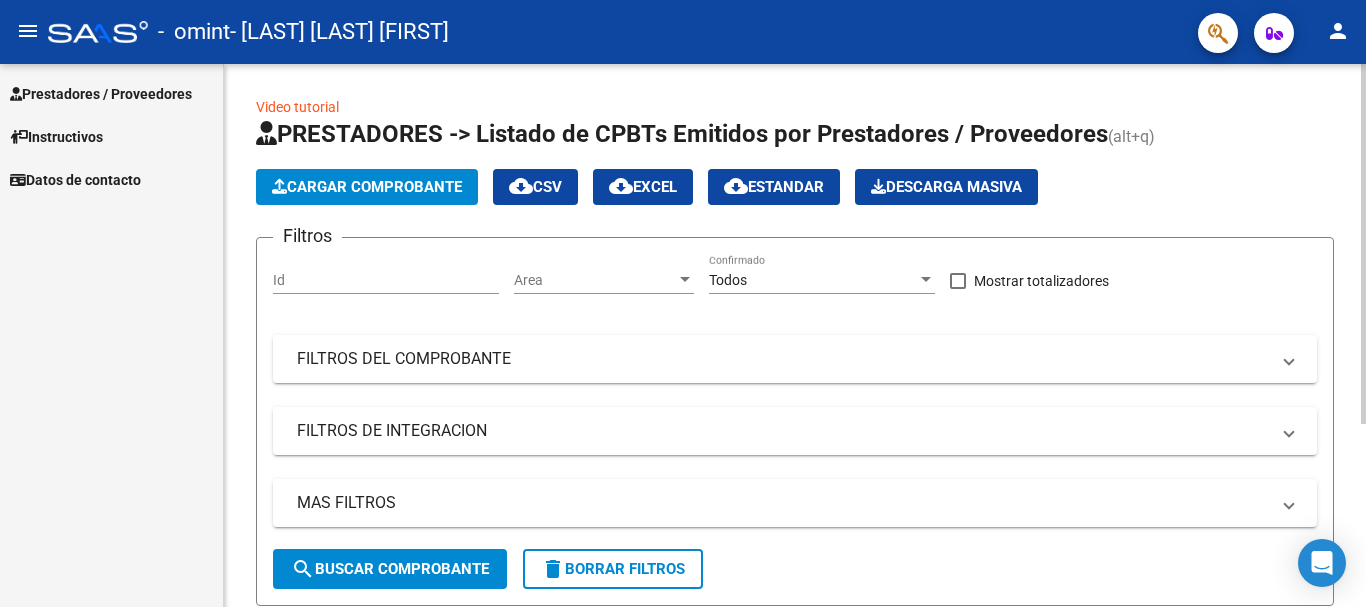 scroll, scrollTop: 275, scrollLeft: 0, axis: vertical 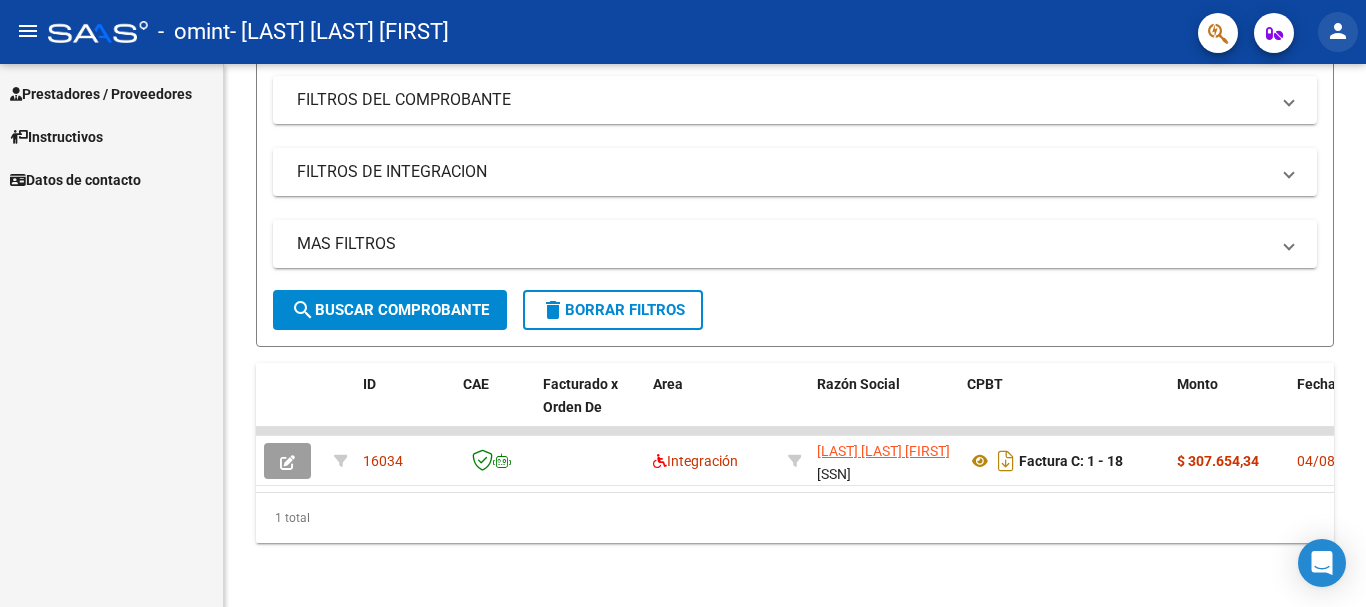 click on "person" 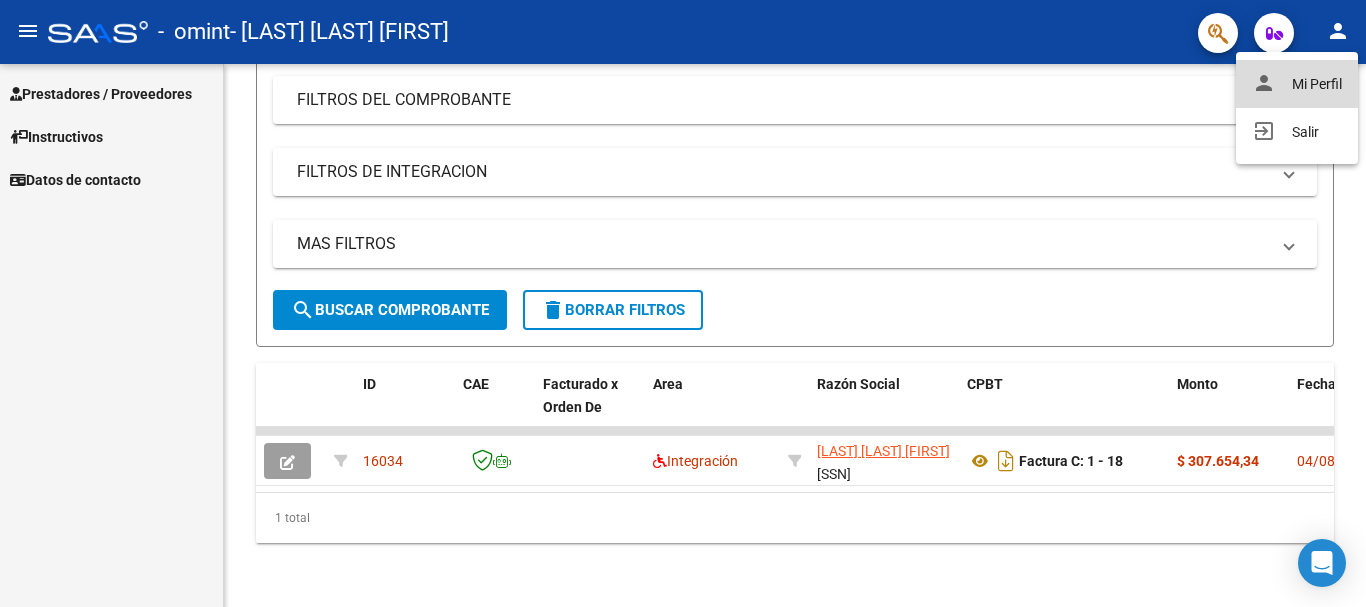 click on "person  Mi Perfil" at bounding box center (1297, 84) 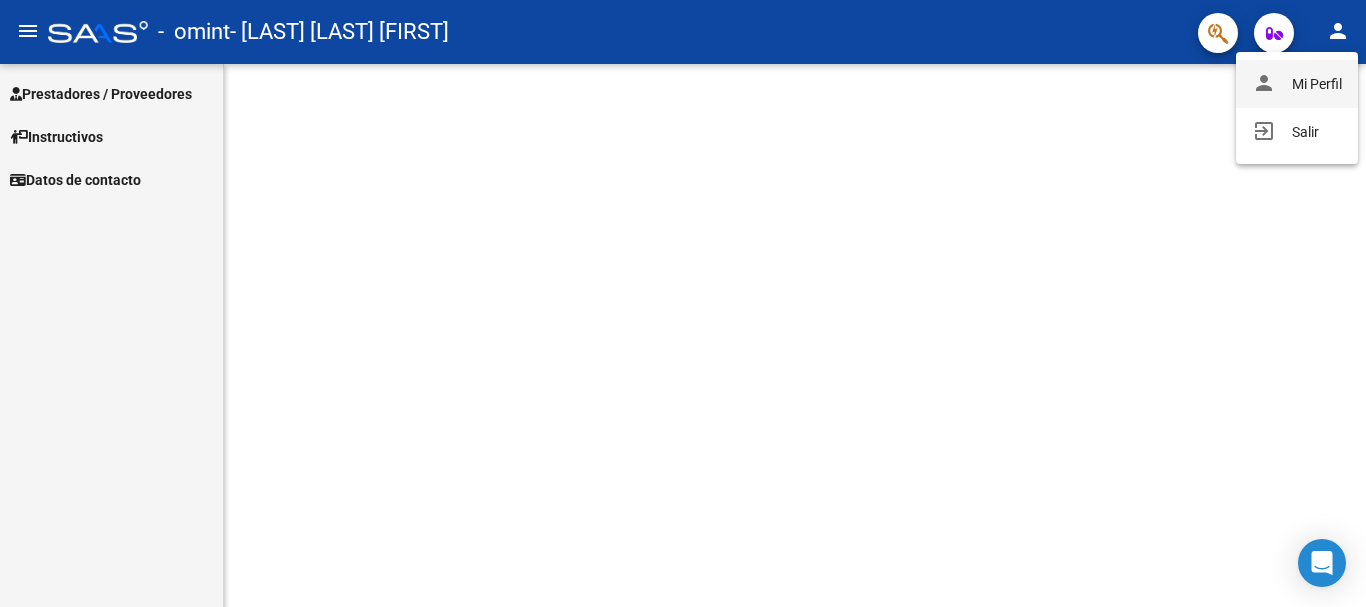 scroll, scrollTop: 0, scrollLeft: 0, axis: both 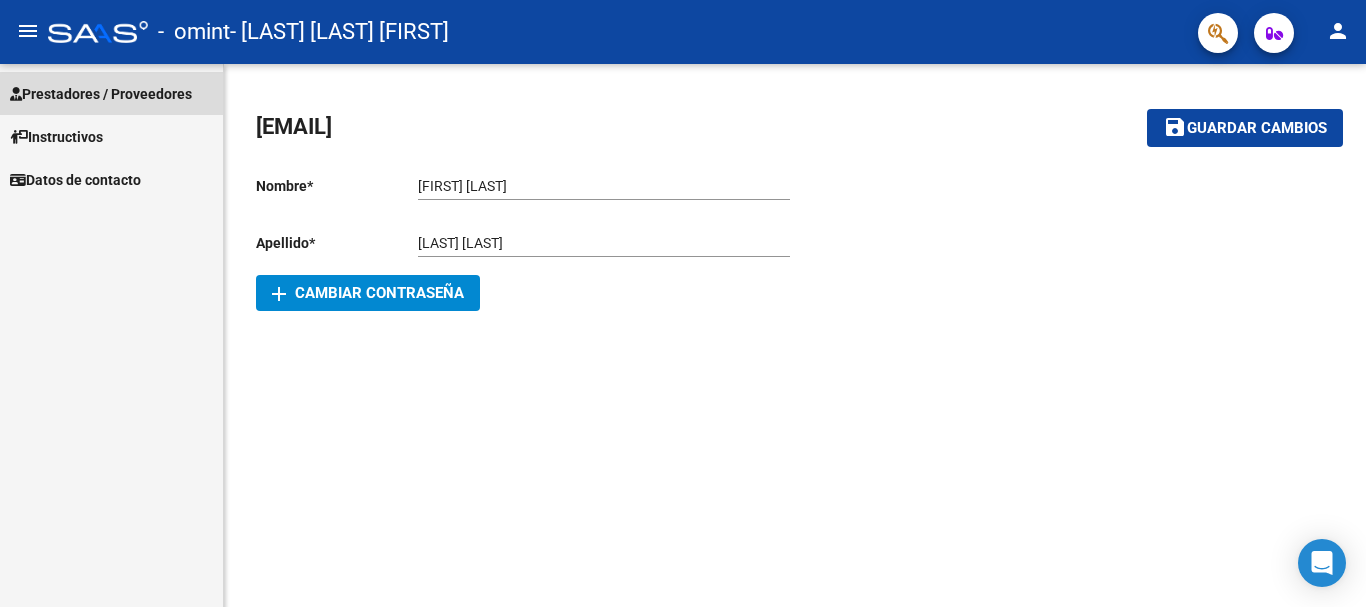 click on "Prestadores / Proveedores" at bounding box center (101, 94) 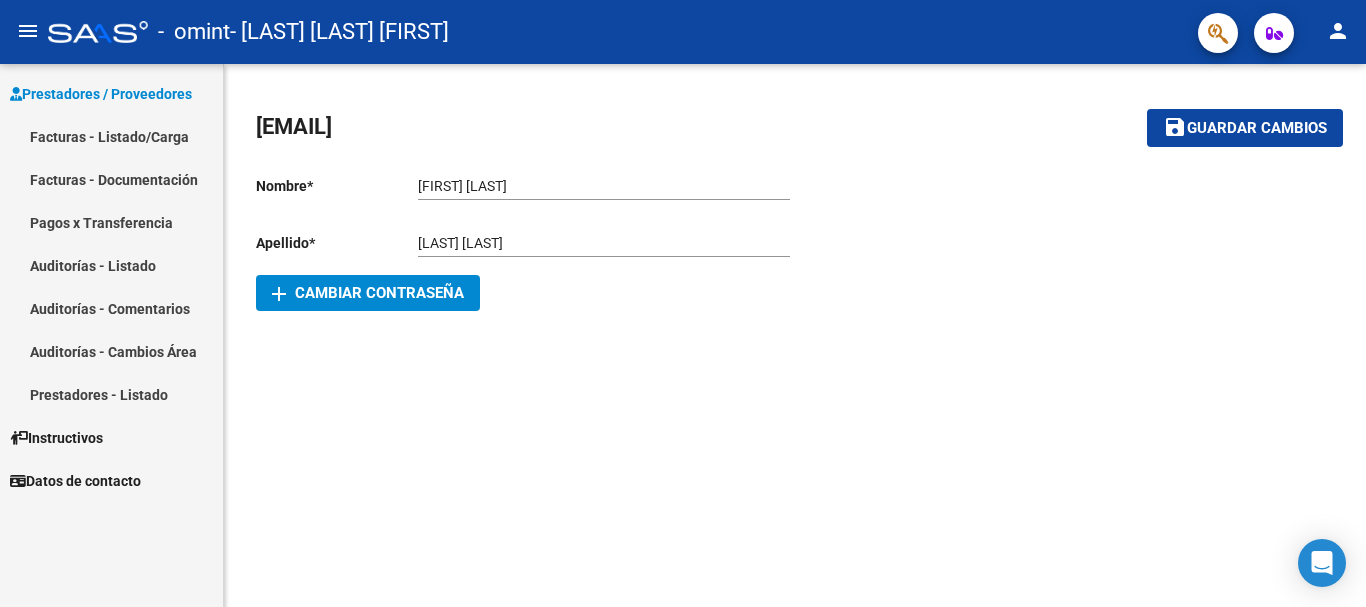 click on "Datos de contacto" at bounding box center (111, 480) 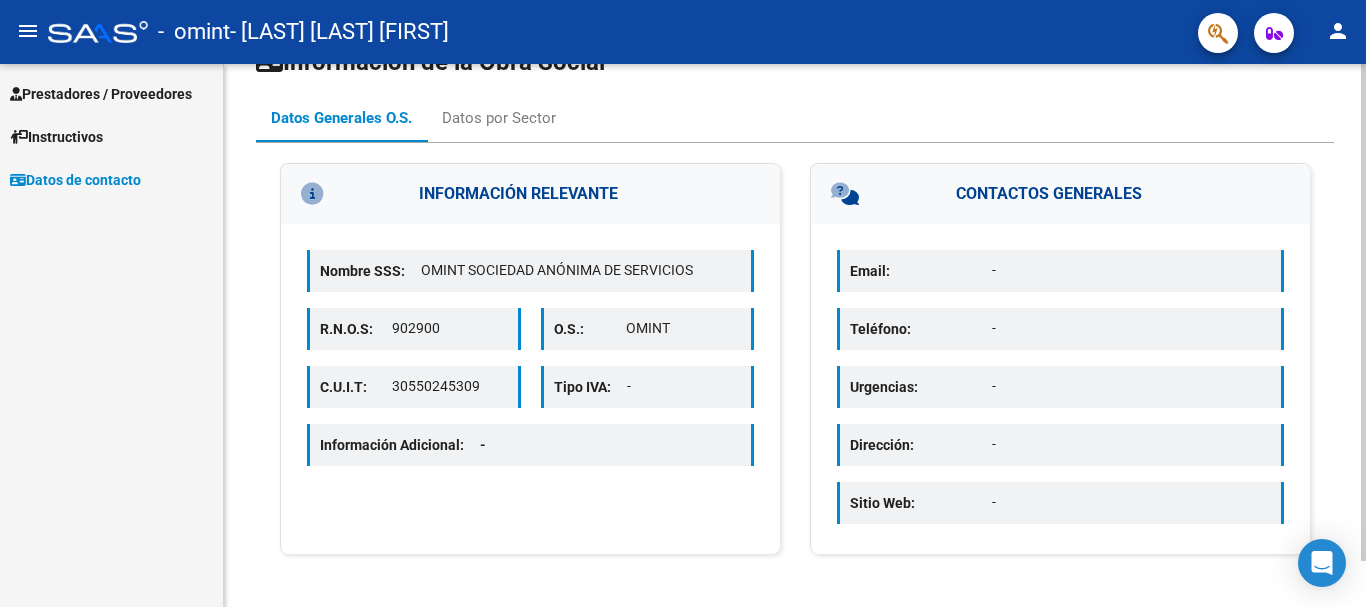 scroll, scrollTop: 0, scrollLeft: 0, axis: both 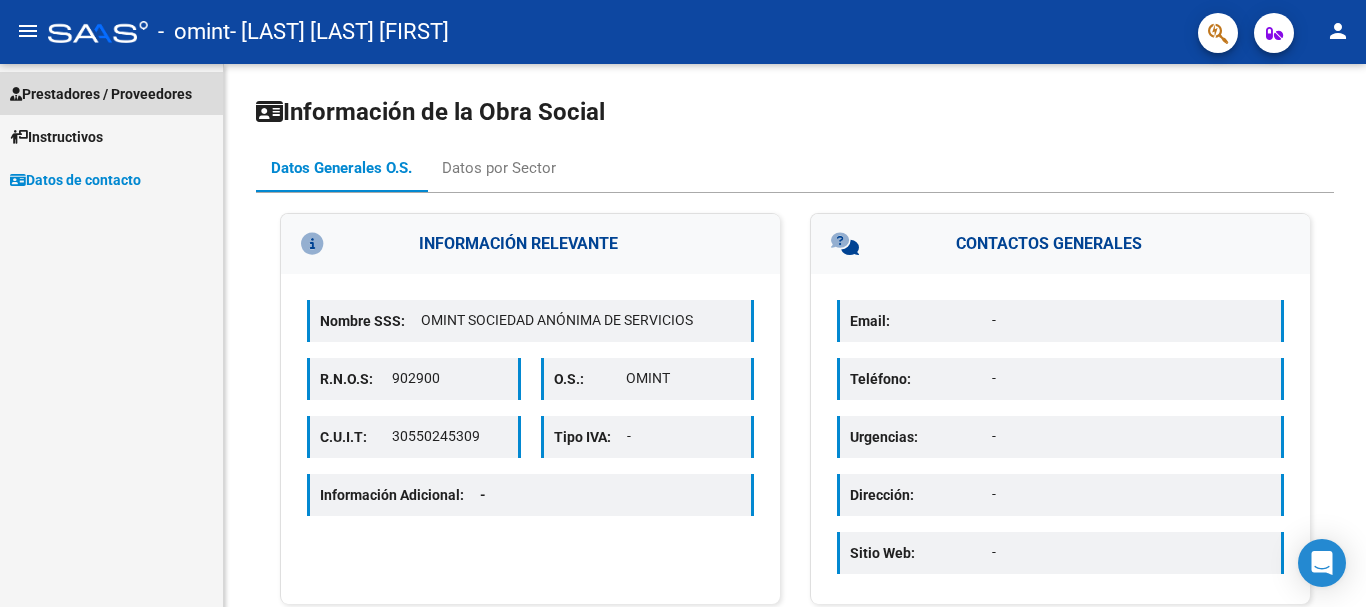 click on "Prestadores / Proveedores" at bounding box center (101, 94) 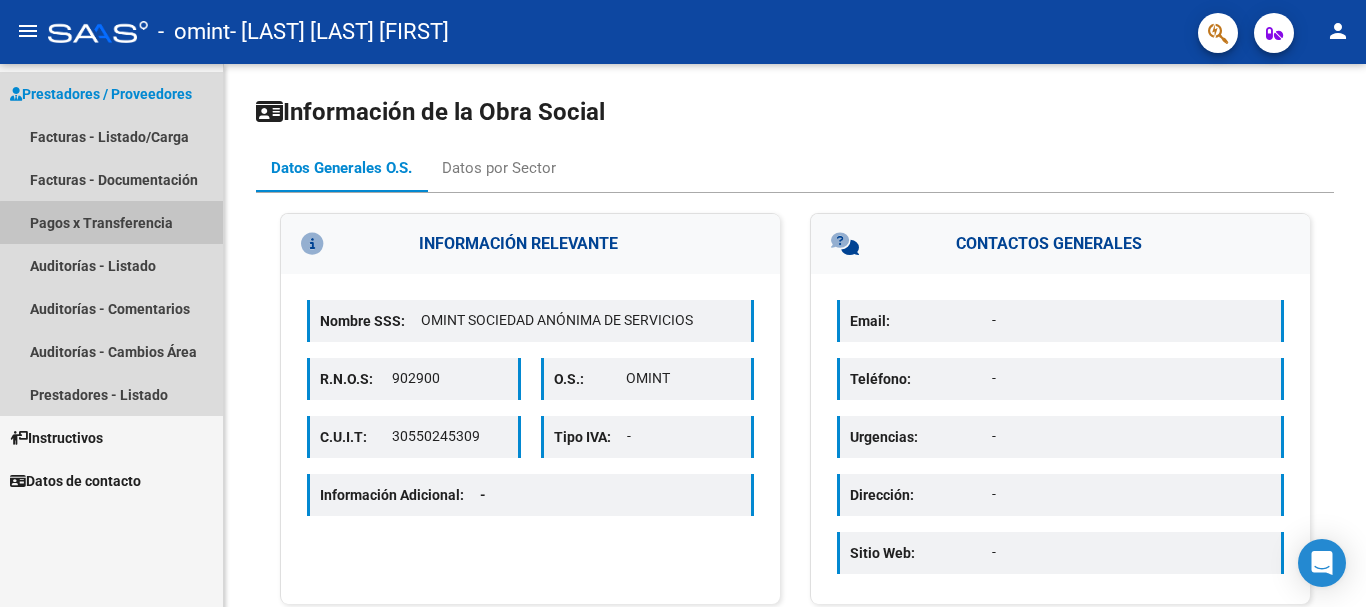 click on "Pagos x Transferencia" at bounding box center [111, 222] 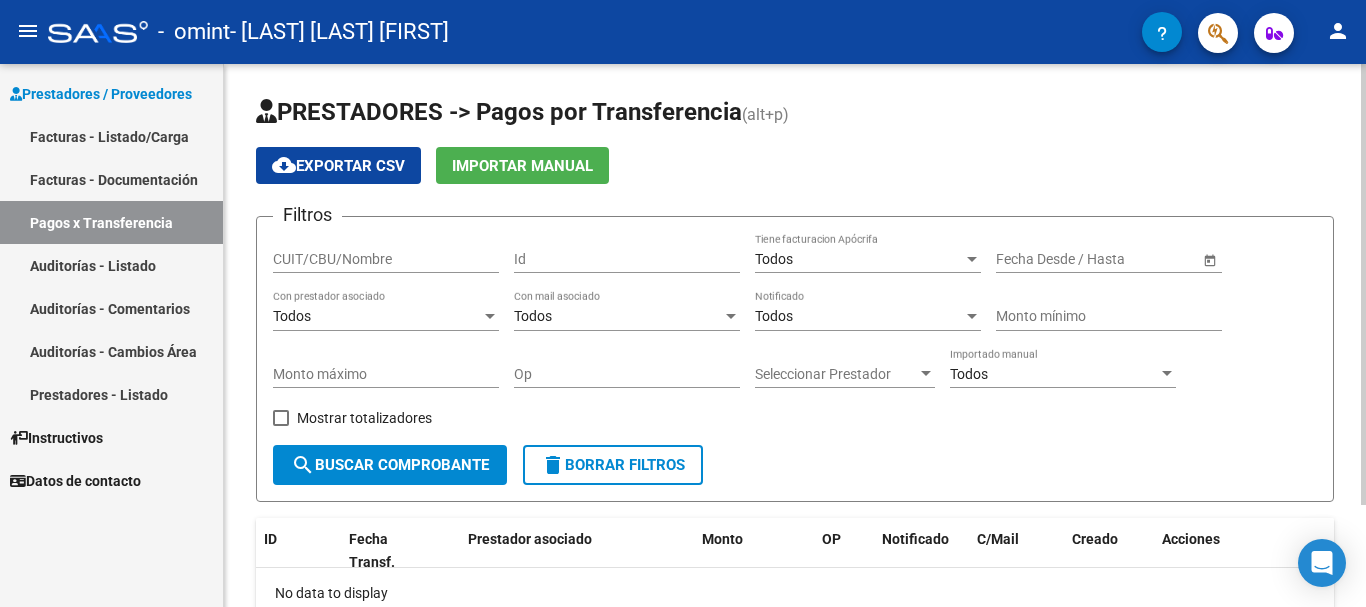 scroll, scrollTop: 126, scrollLeft: 0, axis: vertical 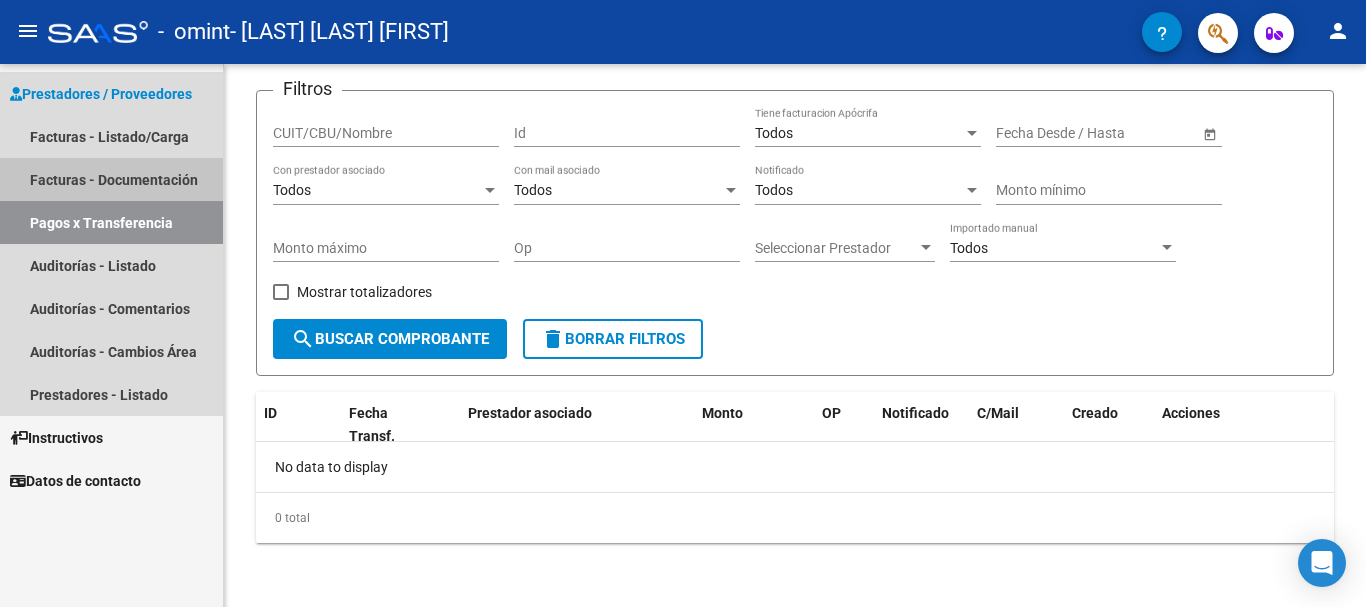 click on "Facturas - Documentación" at bounding box center [111, 179] 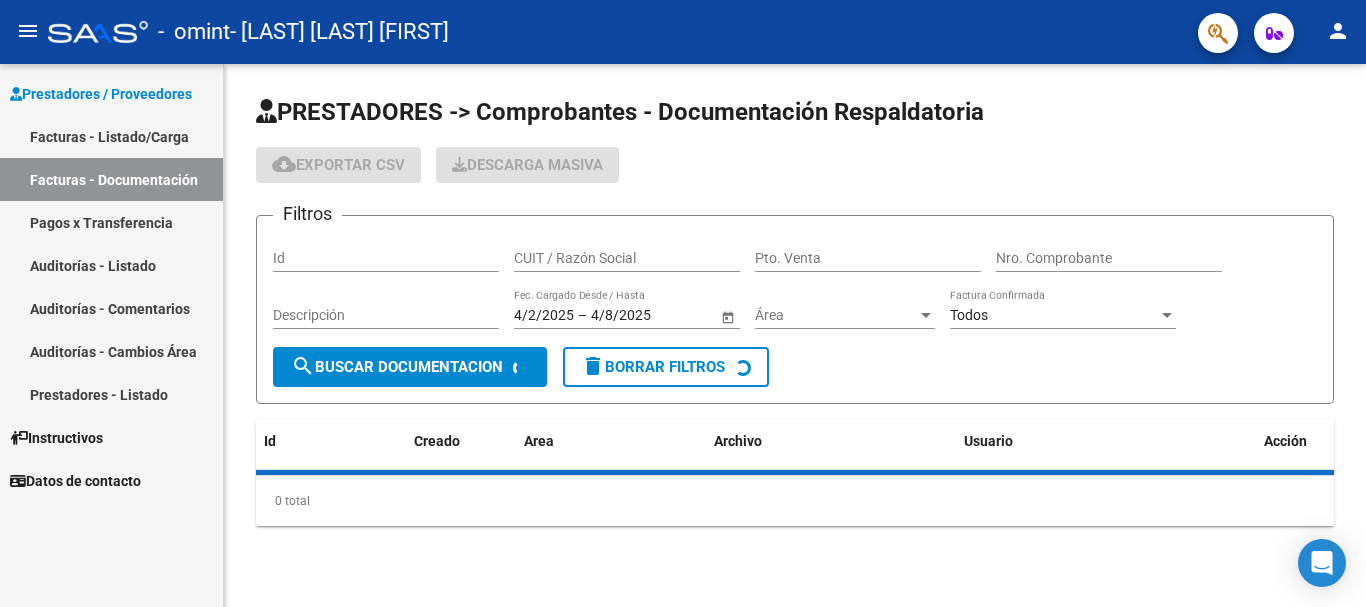 scroll, scrollTop: 0, scrollLeft: 0, axis: both 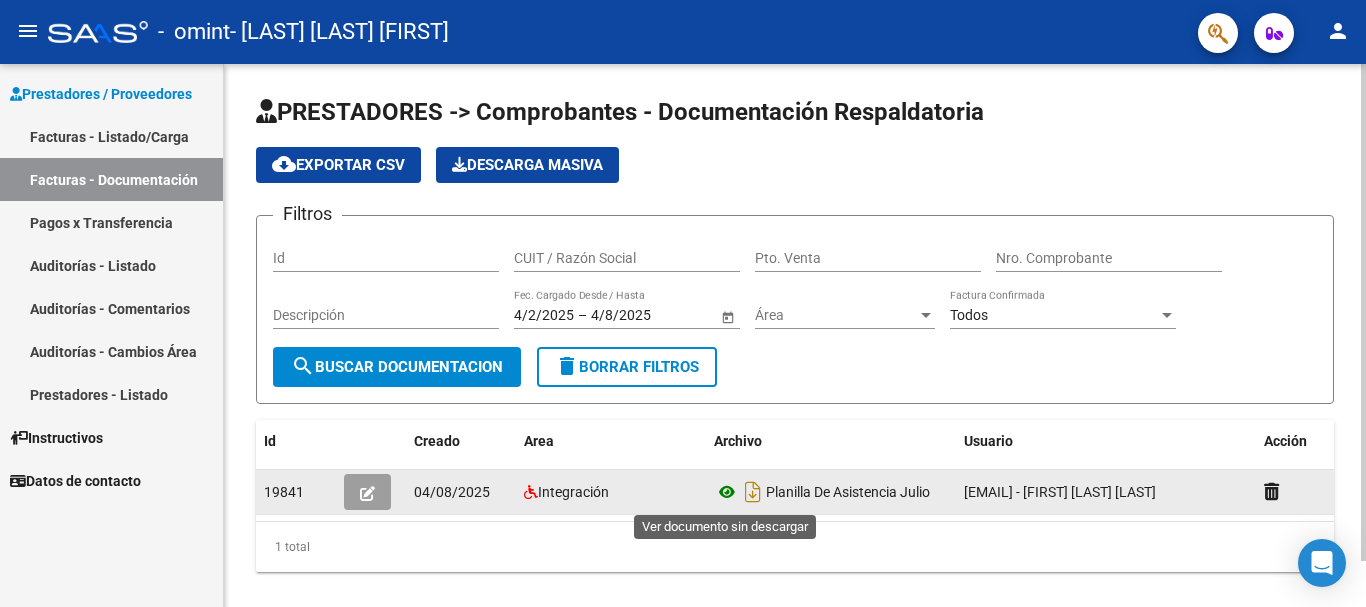 click 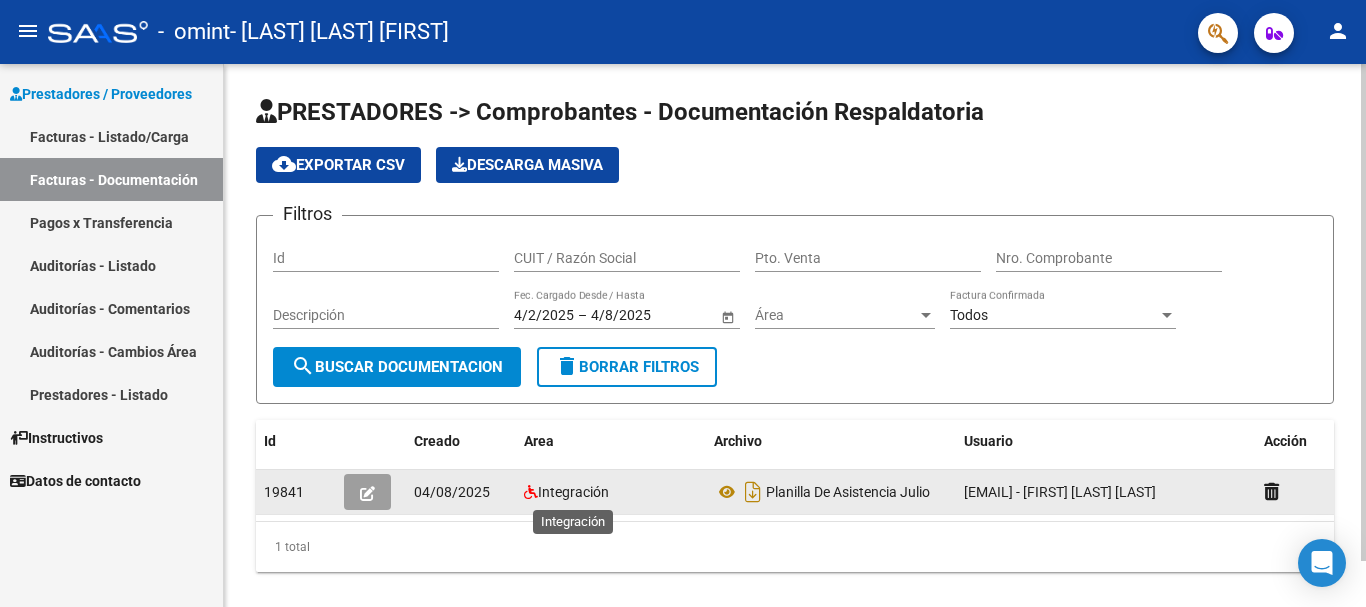 click on "Integración" 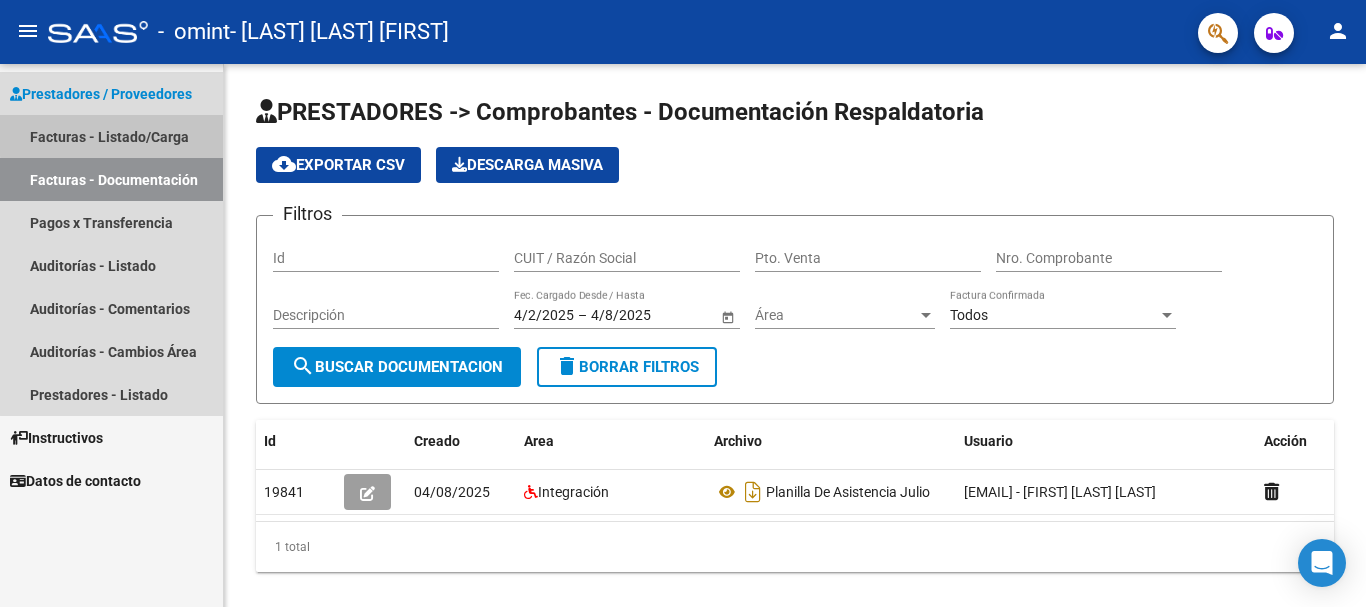 click on "Facturas - Listado/Carga" at bounding box center [111, 136] 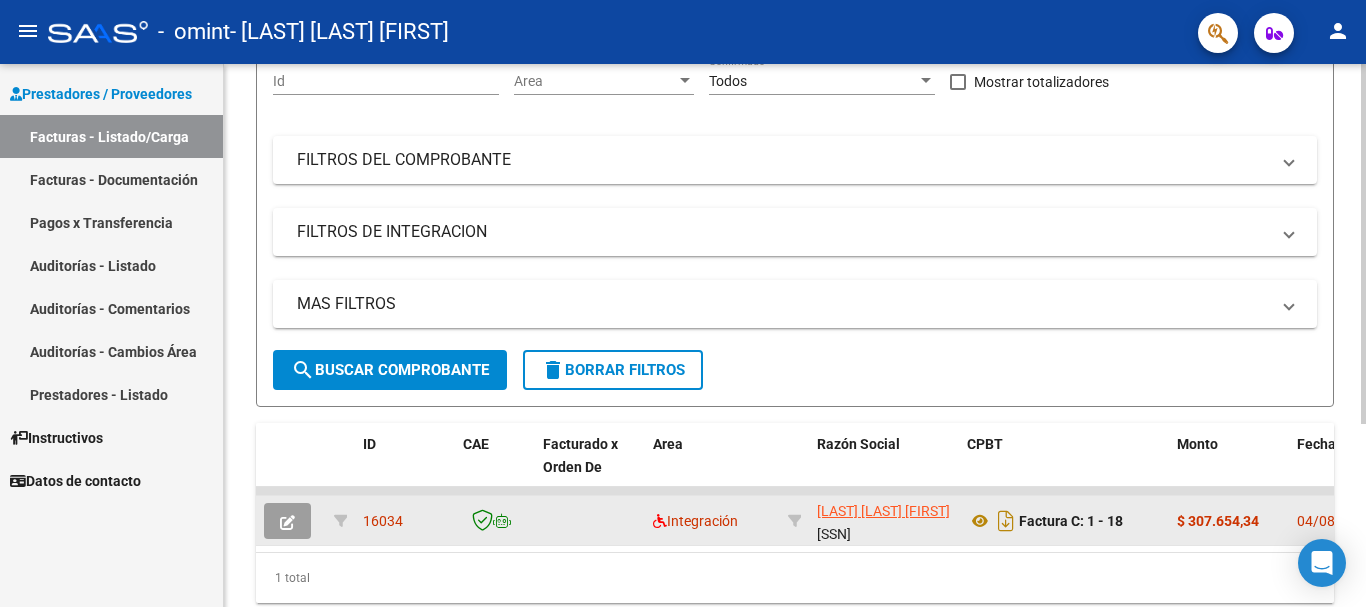 scroll, scrollTop: 275, scrollLeft: 0, axis: vertical 